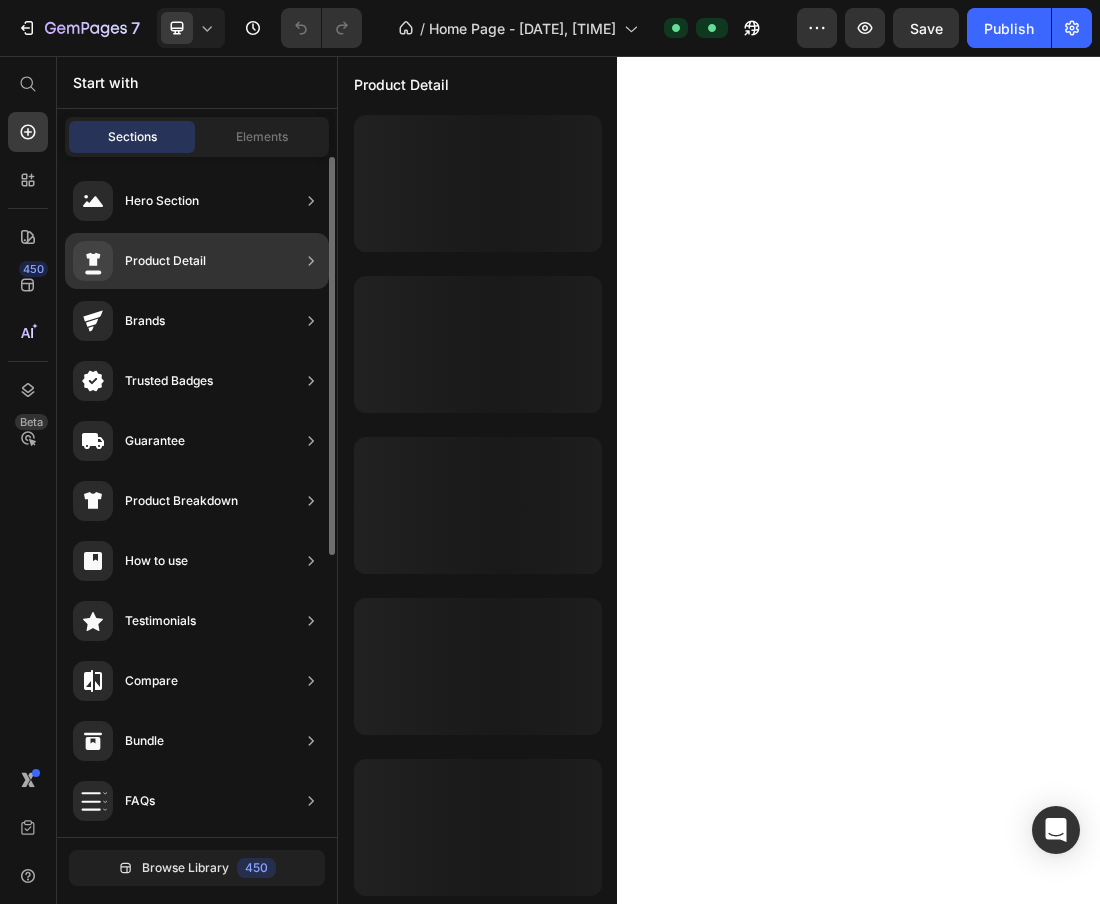 scroll, scrollTop: 0, scrollLeft: 0, axis: both 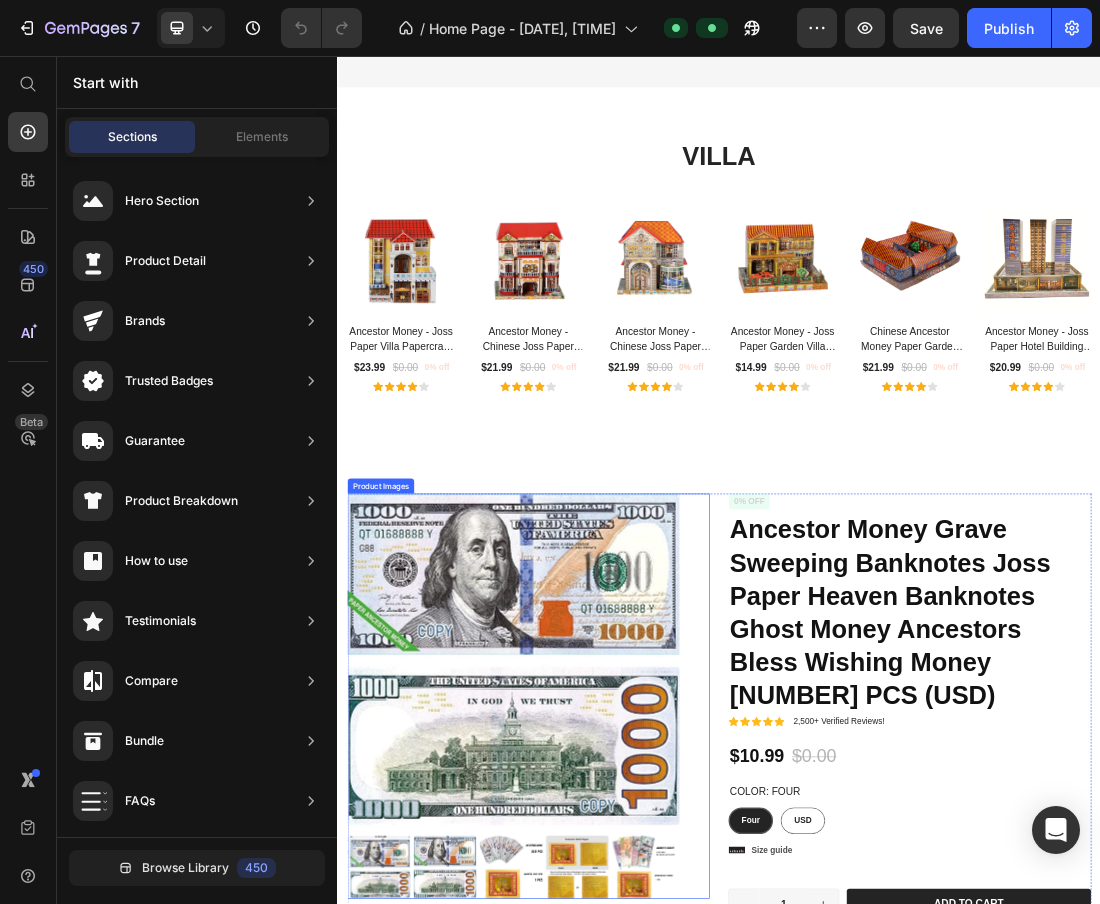 click at bounding box center [613, 1005] 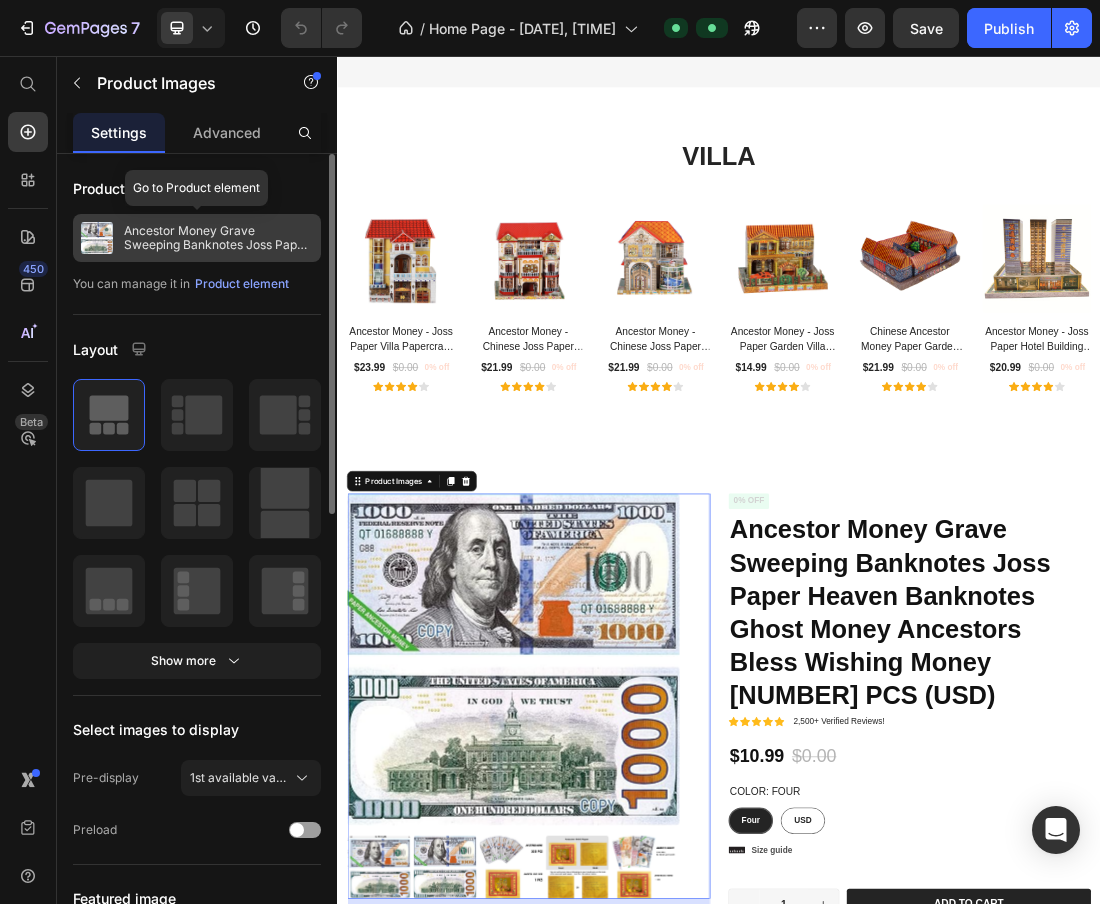 click on "Ancestor Money Grave Sweeping Banknotes Joss Paper Heaven Banknotes Ghost Money Ancestors Bless Wishing Money 321 PCS (USD)" at bounding box center (218, 238) 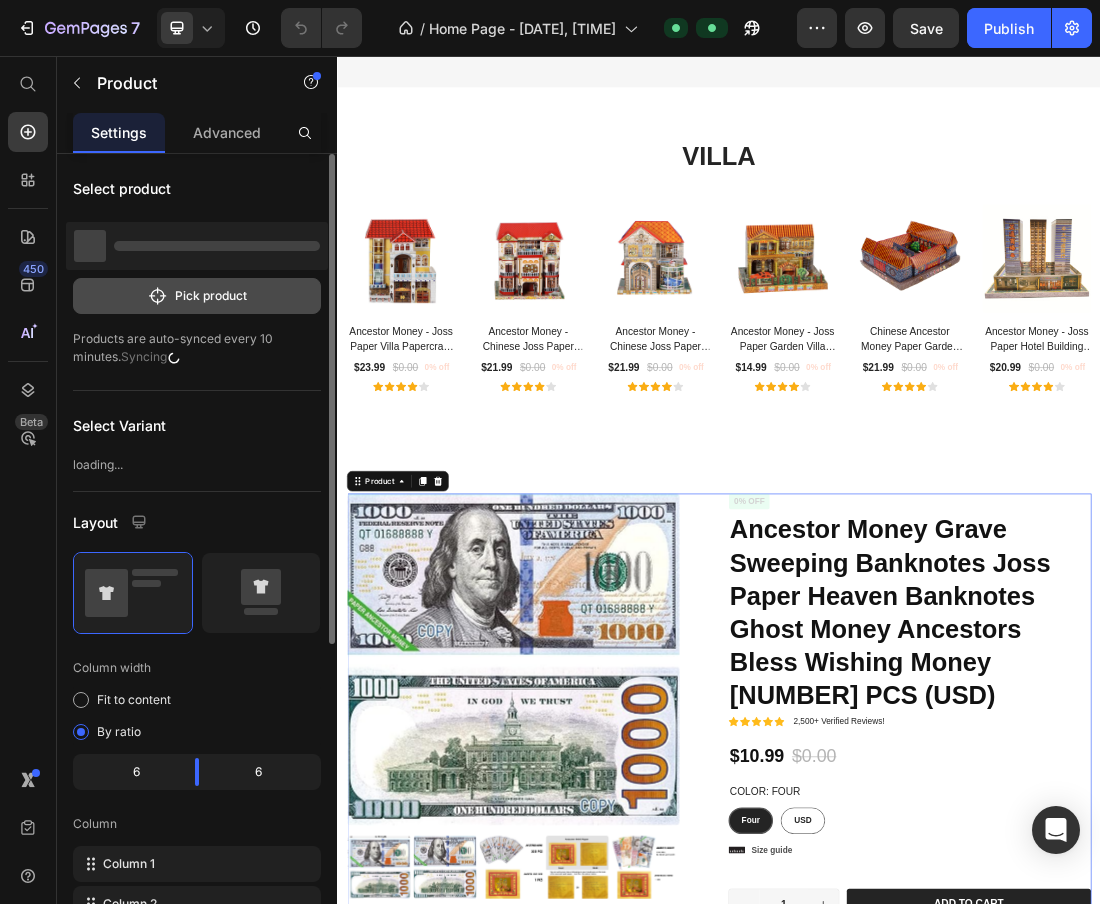 click on "Pick product" at bounding box center [197, 296] 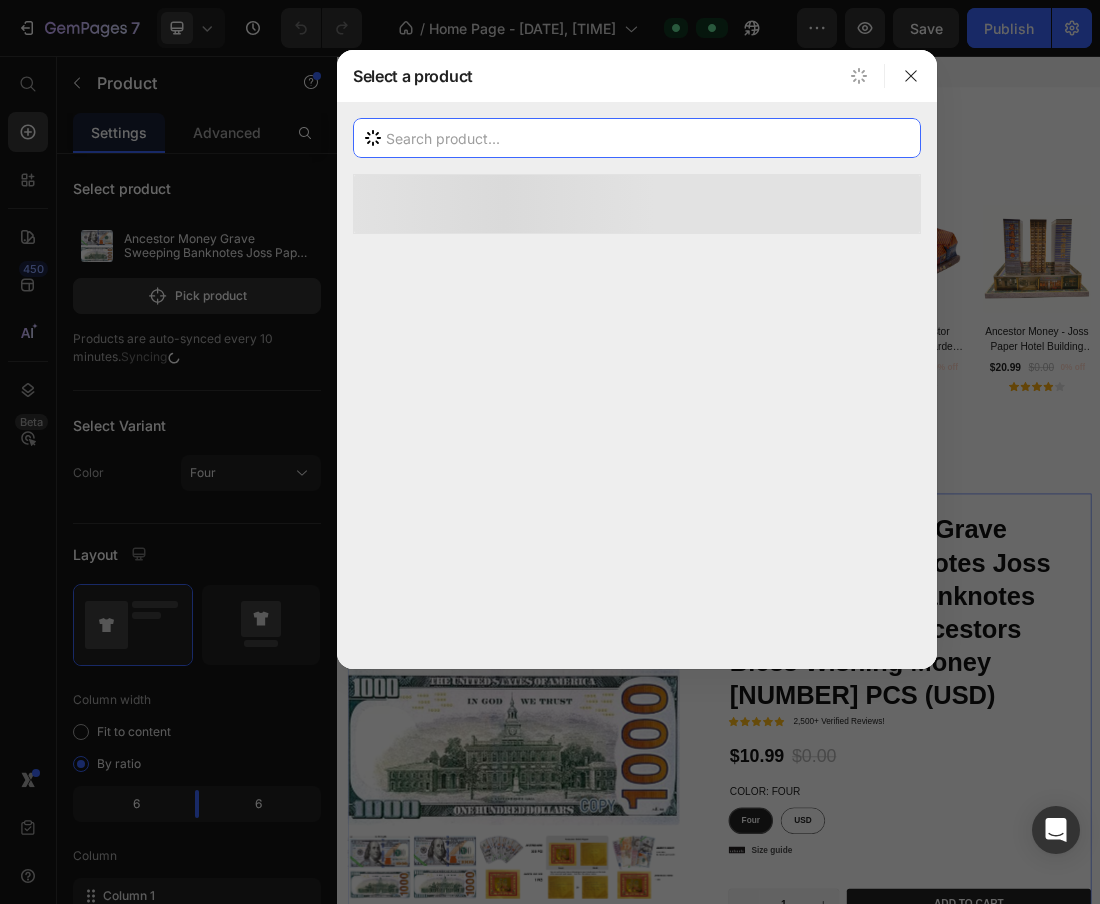 click at bounding box center (637, 138) 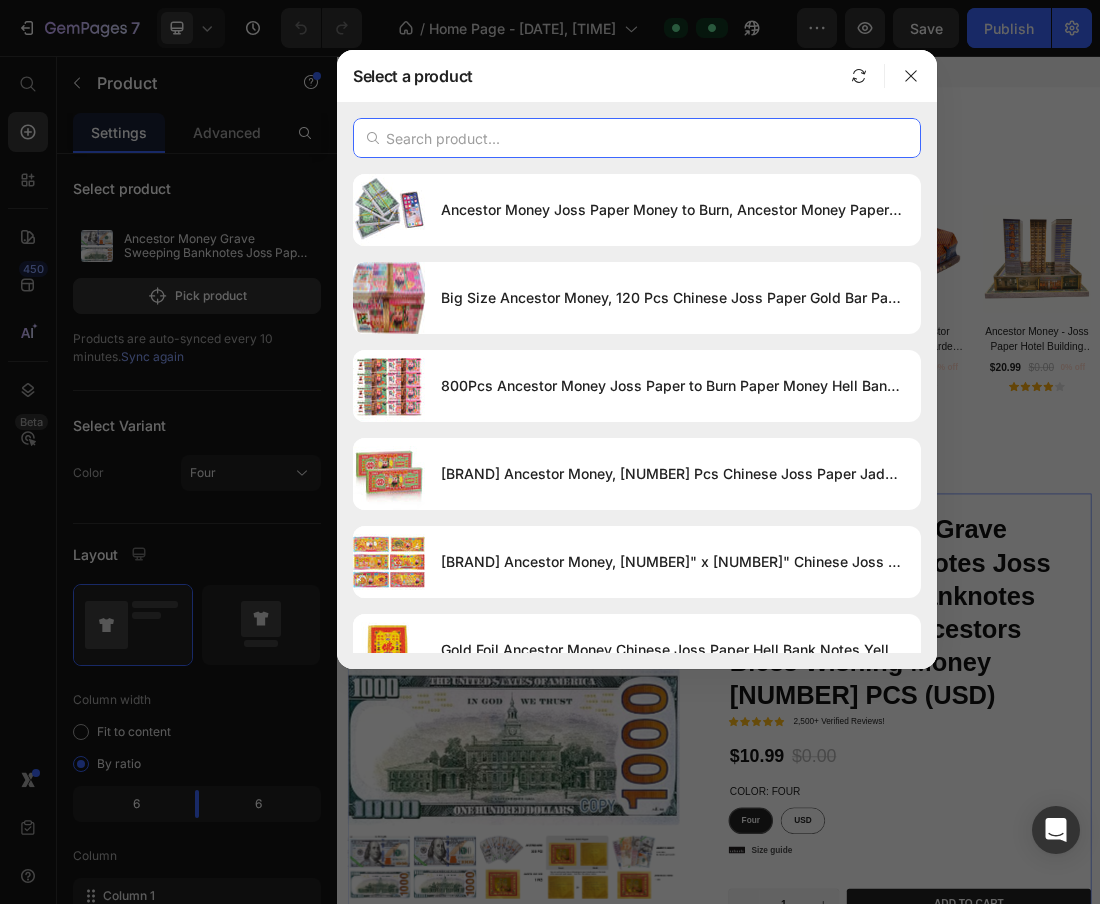paste on "550-600 Pcs Ancestor Money joss Paper Hell Bank Note Spirit Ghost Money to Burn (1 Pound)" 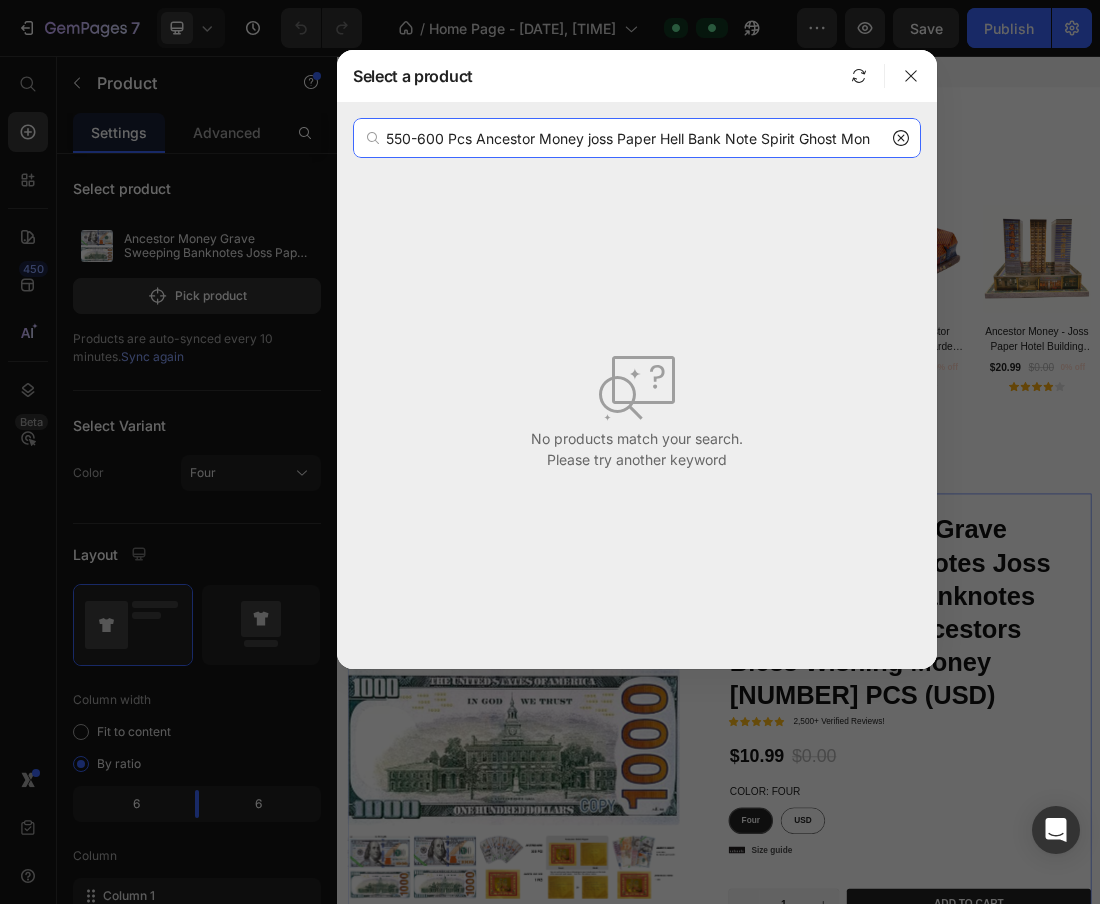 scroll, scrollTop: 0, scrollLeft: 0, axis: both 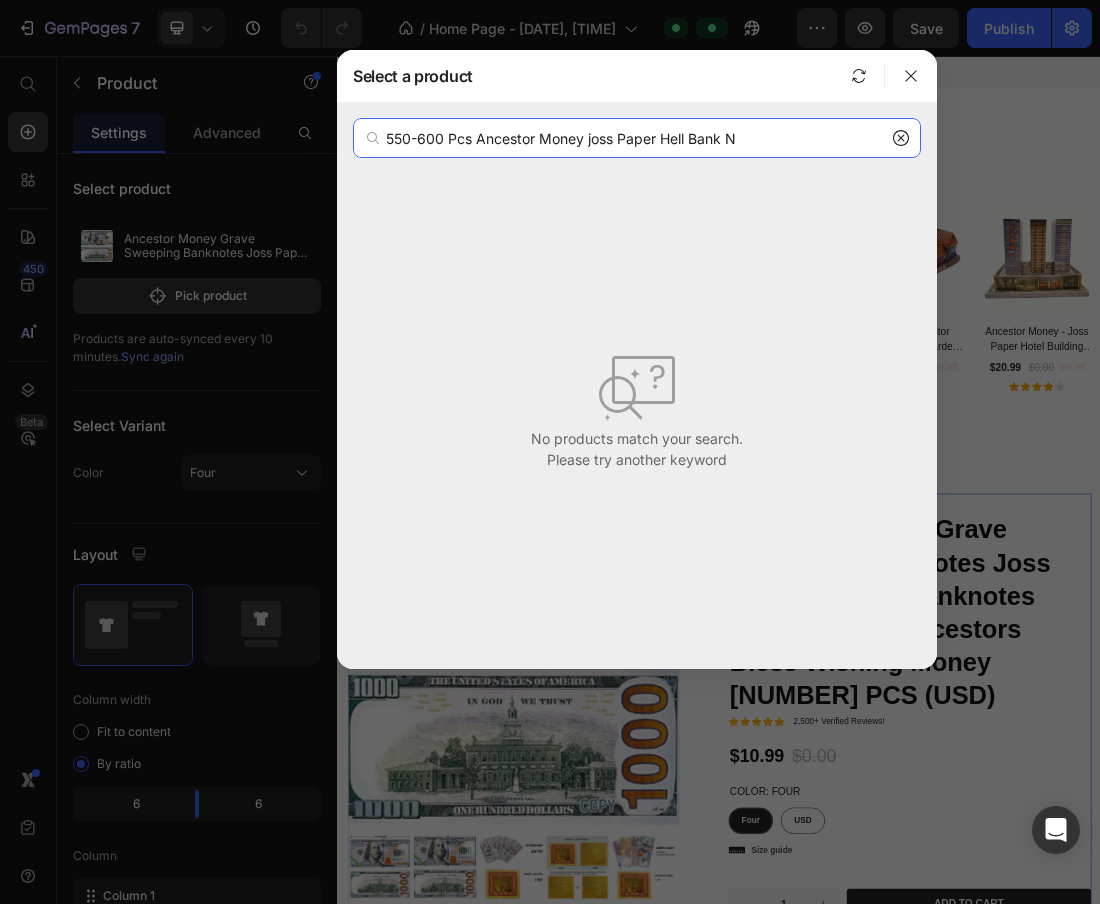 type on "550-600 Pcs Ancestor Money joss Paper Hell Bank N" 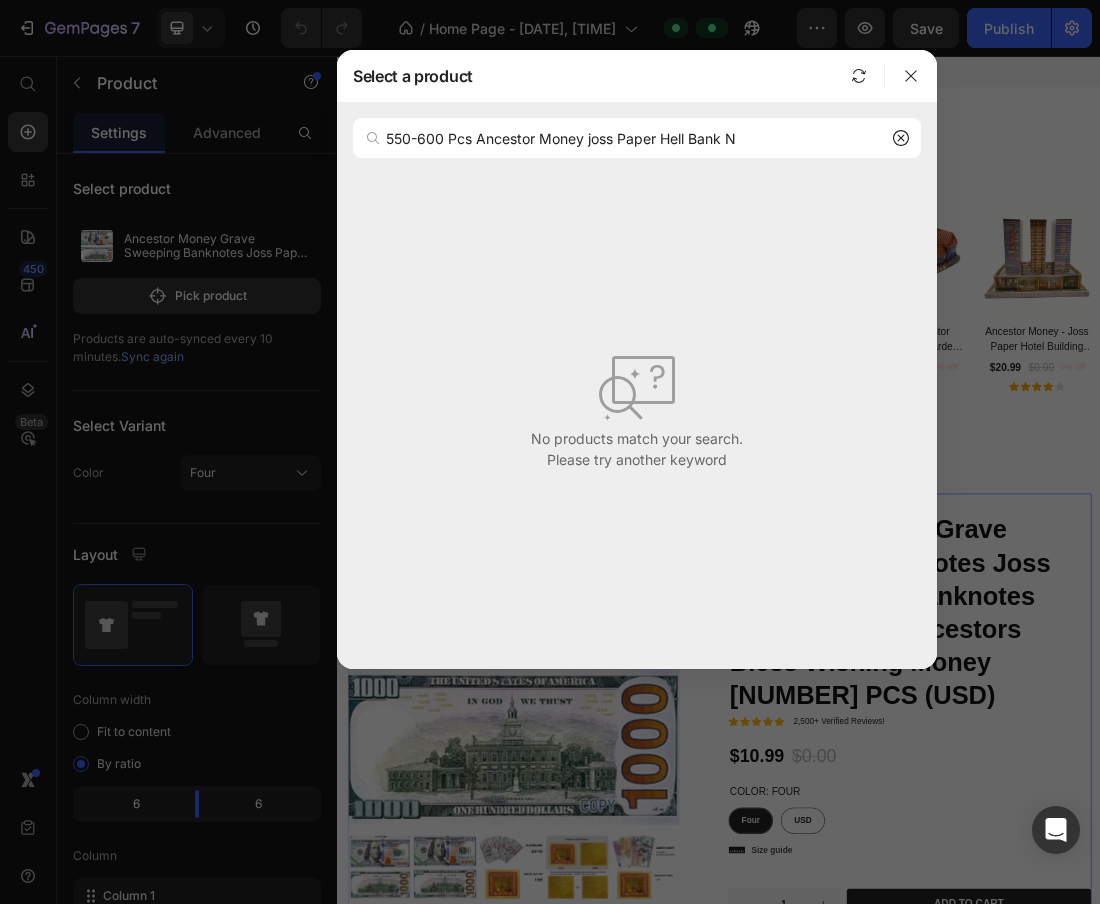 click 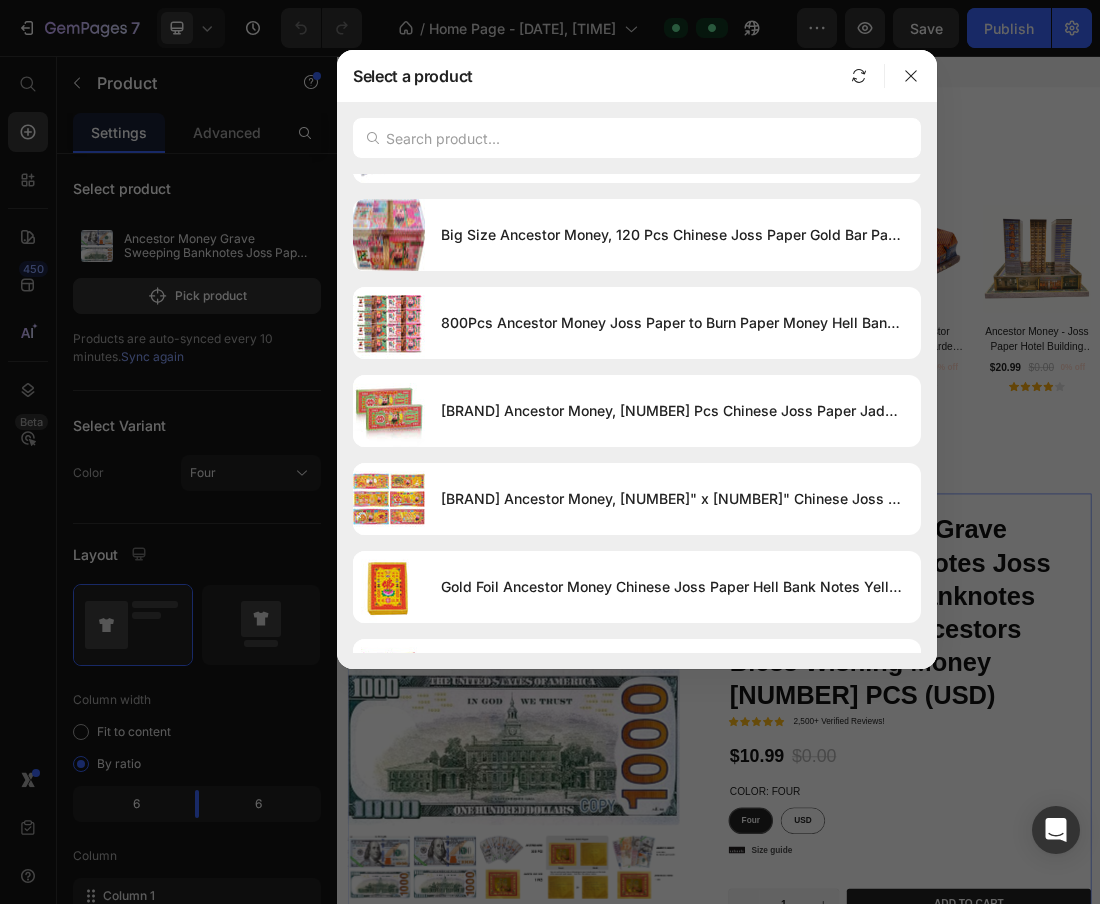 scroll, scrollTop: 0, scrollLeft: 0, axis: both 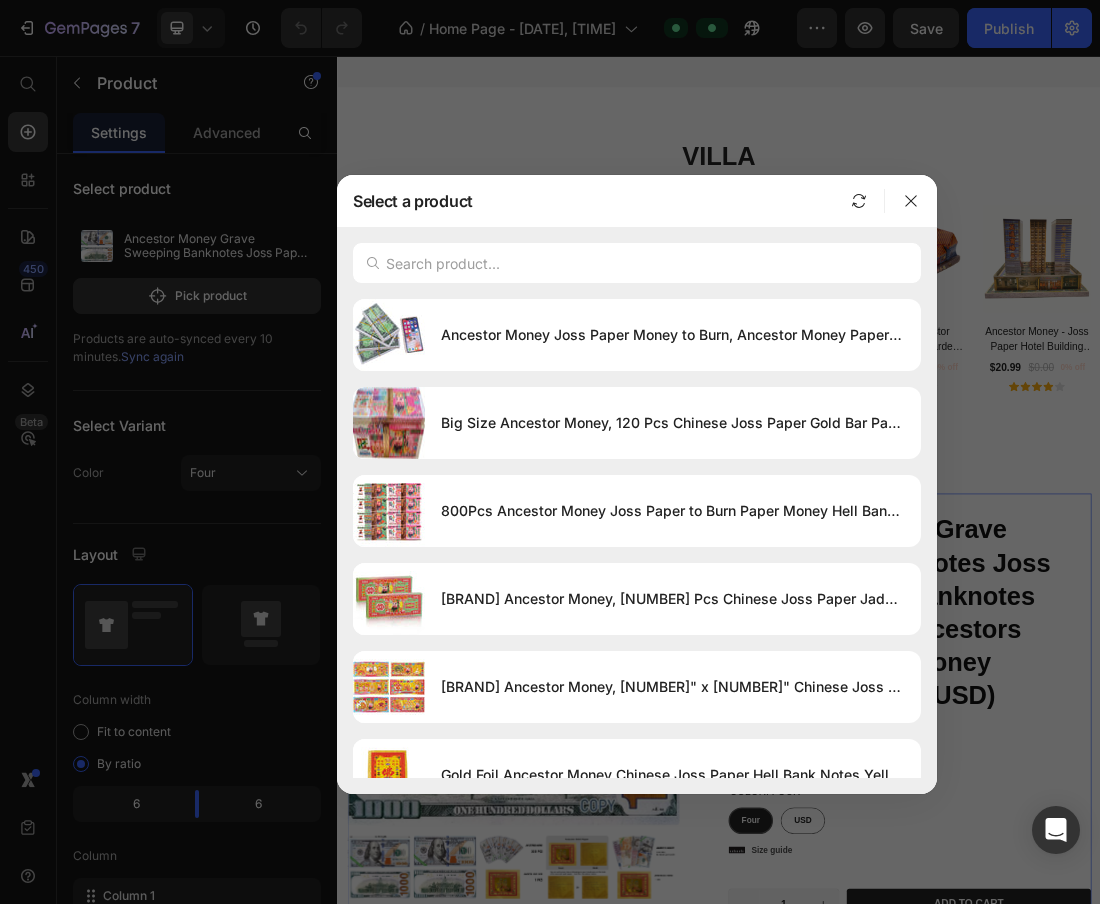 drag, startPoint x: 901, startPoint y: 80, endPoint x: 424, endPoint y: 205, distance: 493.10648 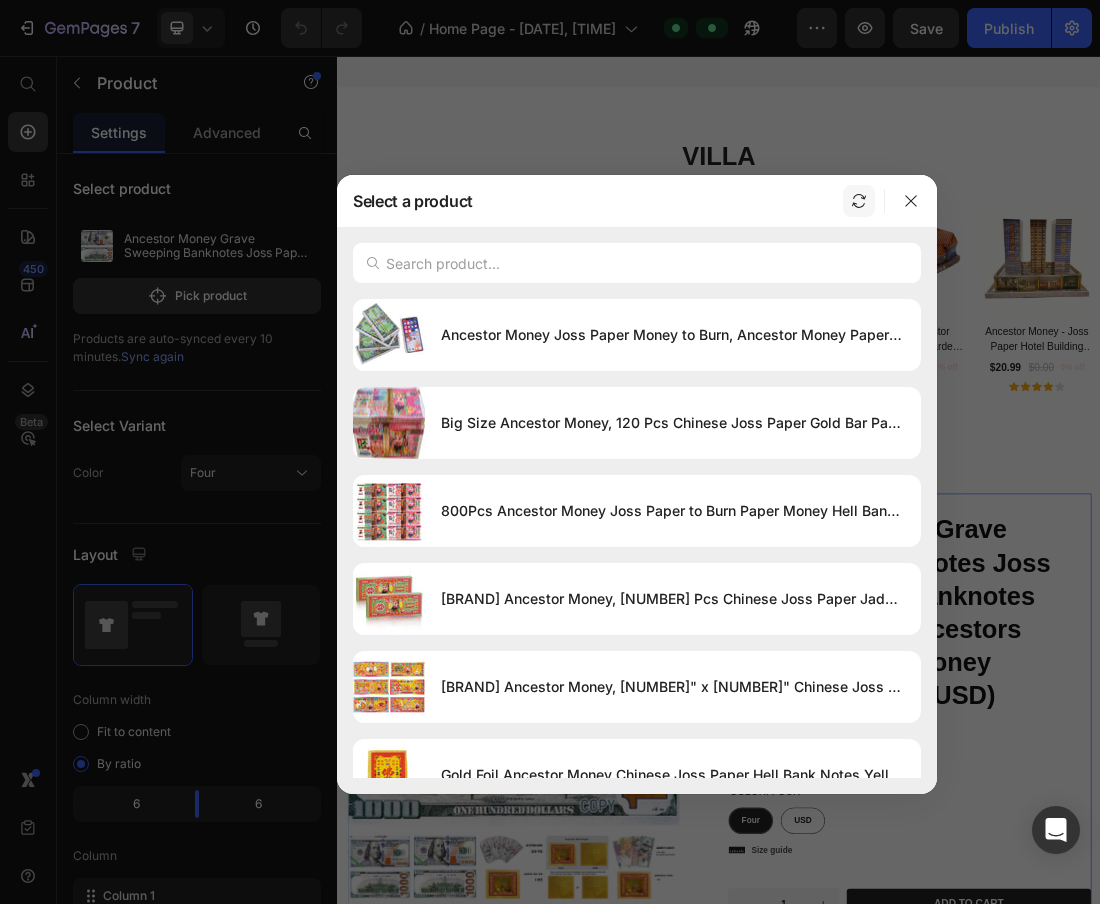 click at bounding box center (859, 201) 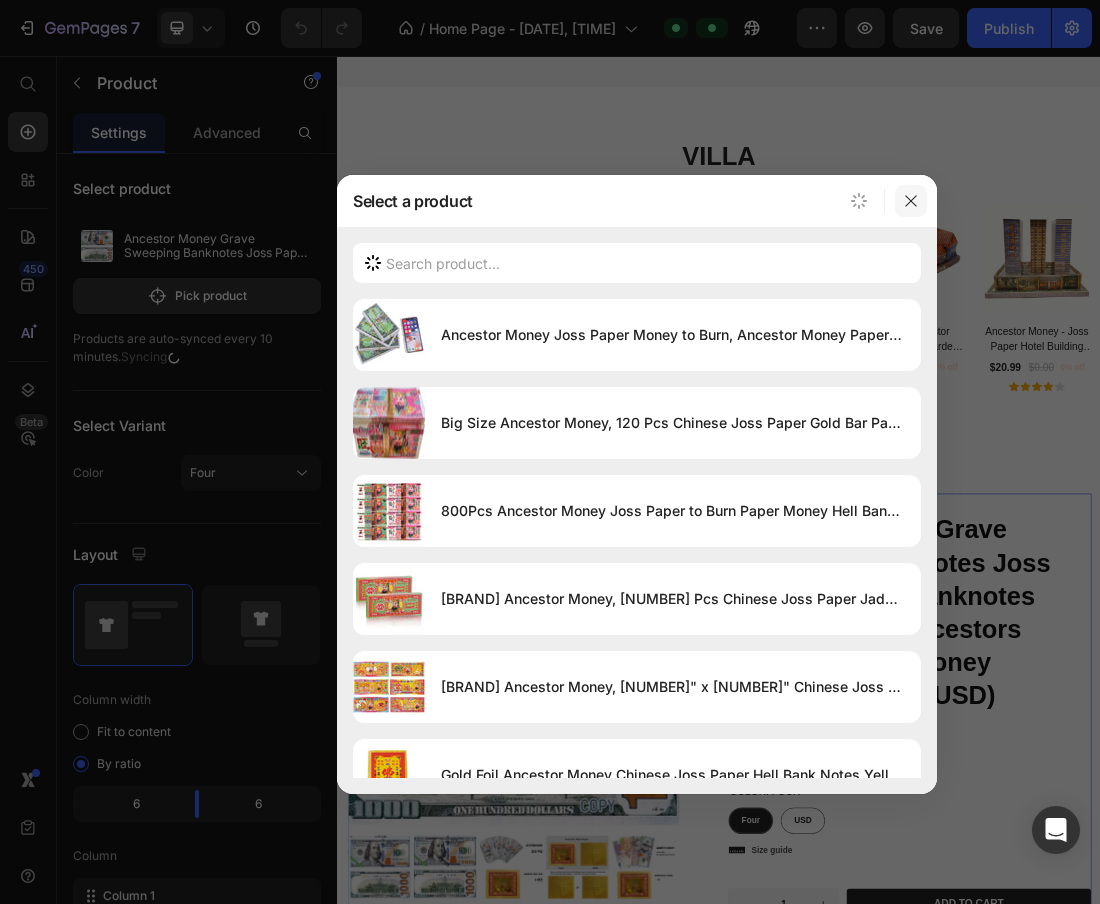 click 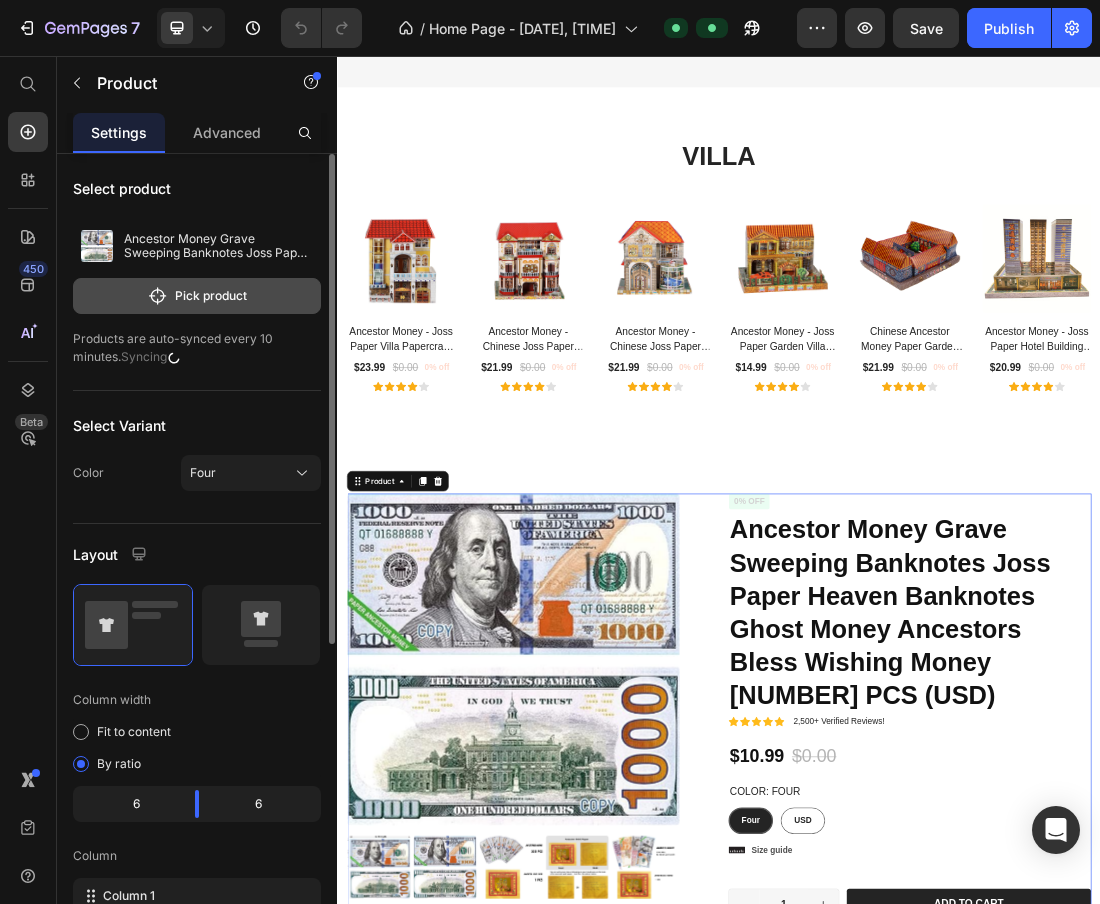 click on "Pick product" 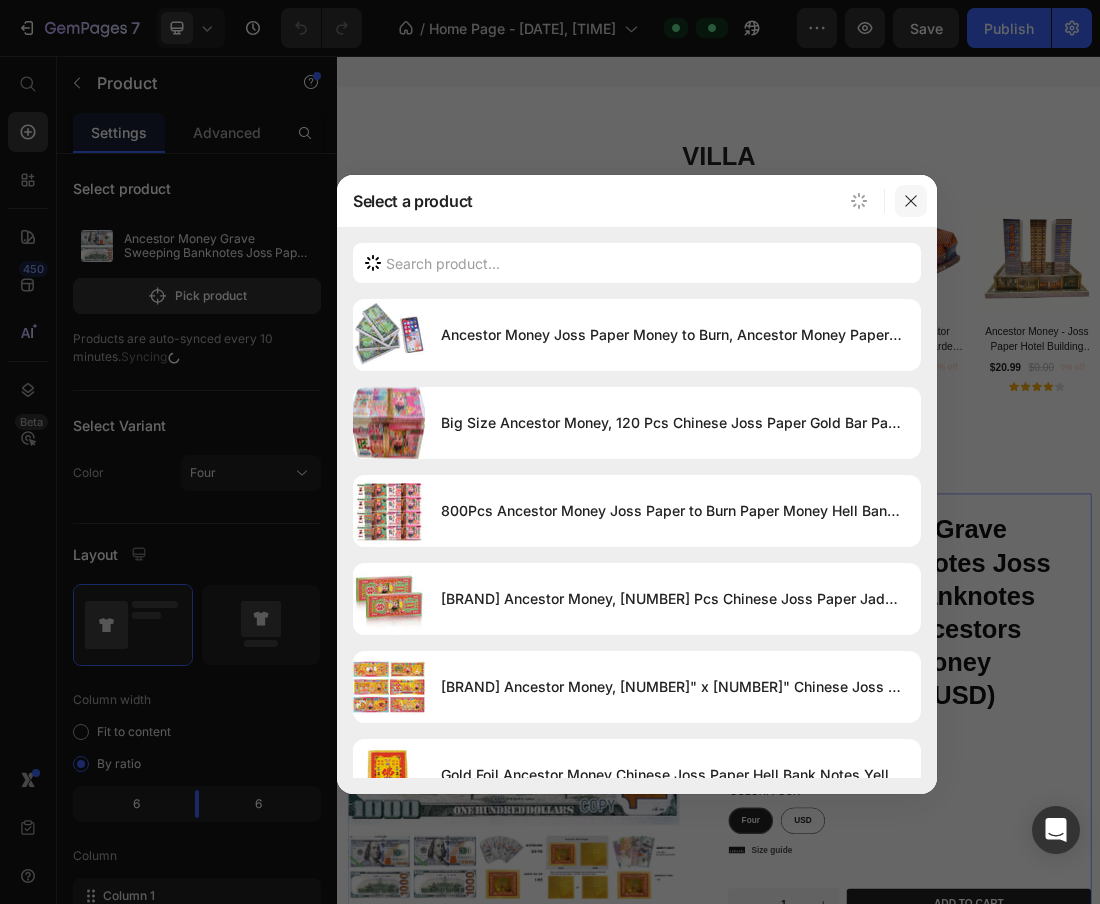 click 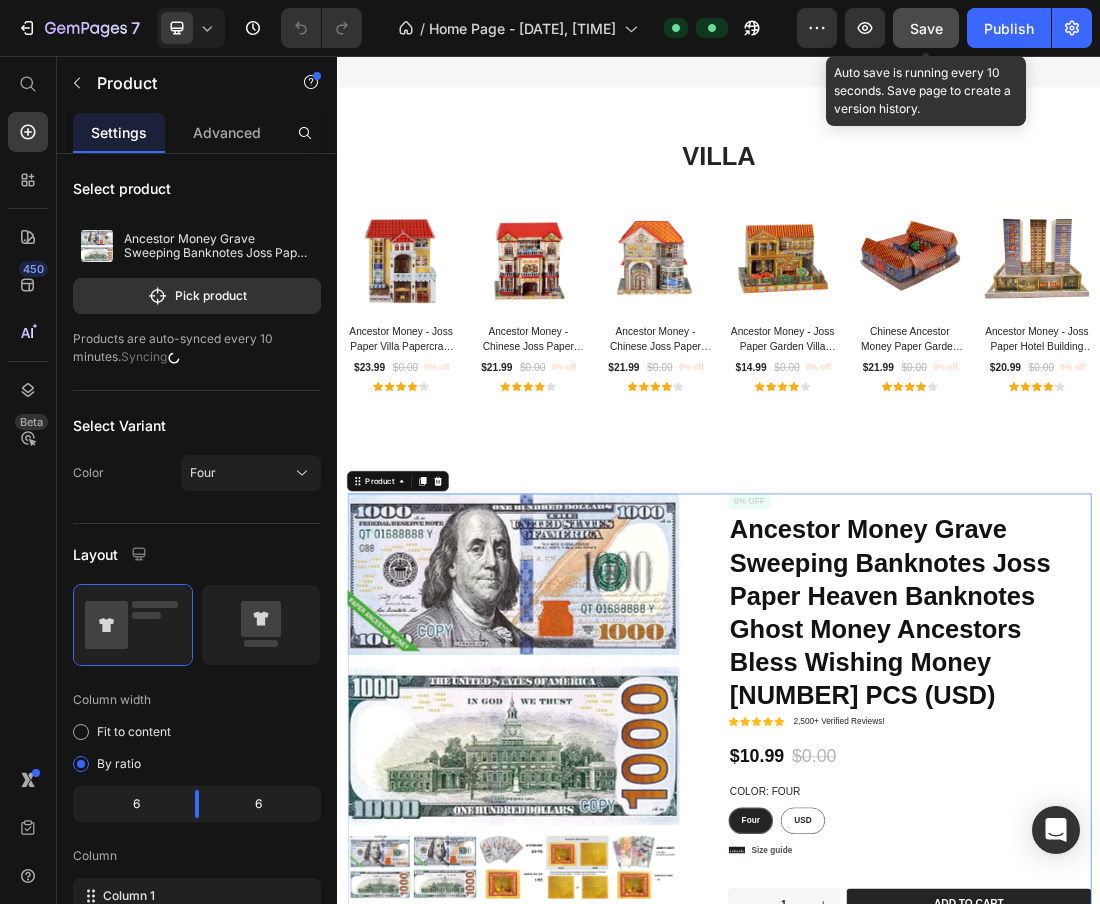 click on "Save" 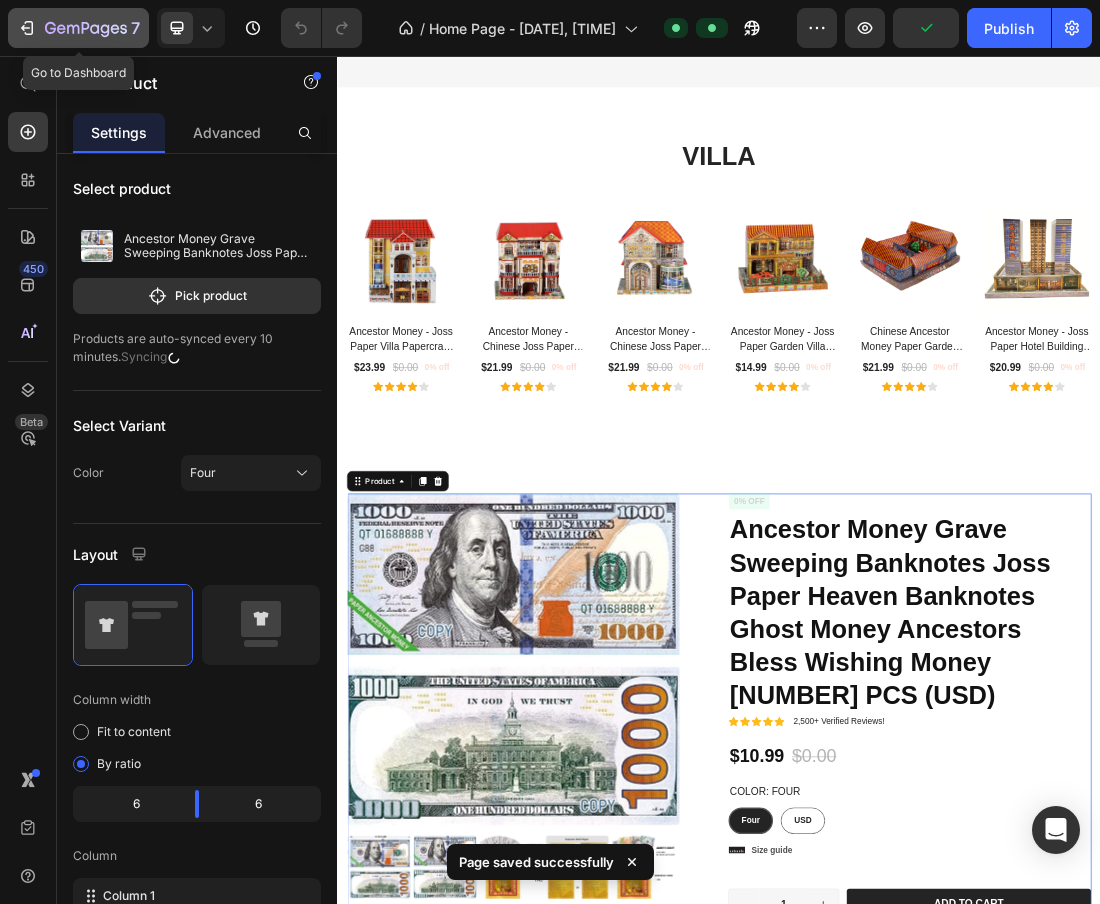 click 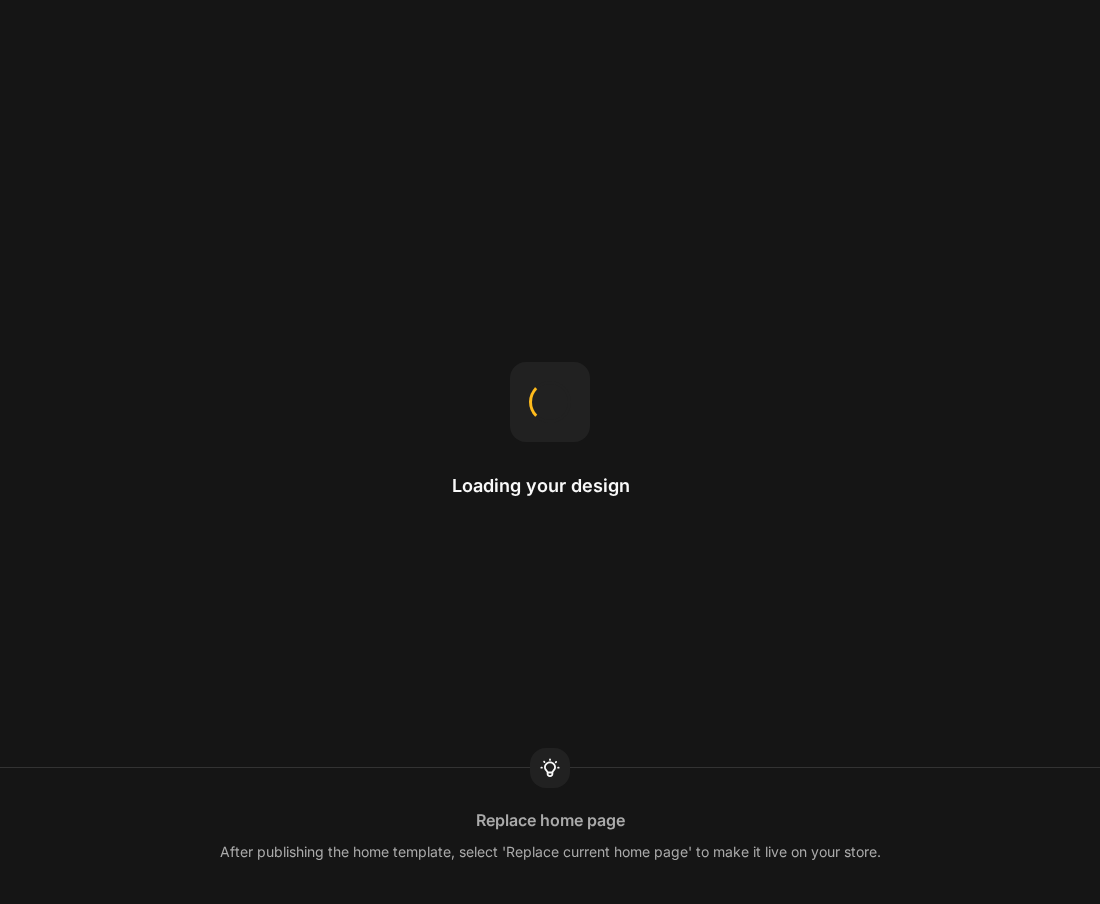 scroll, scrollTop: 0, scrollLeft: 0, axis: both 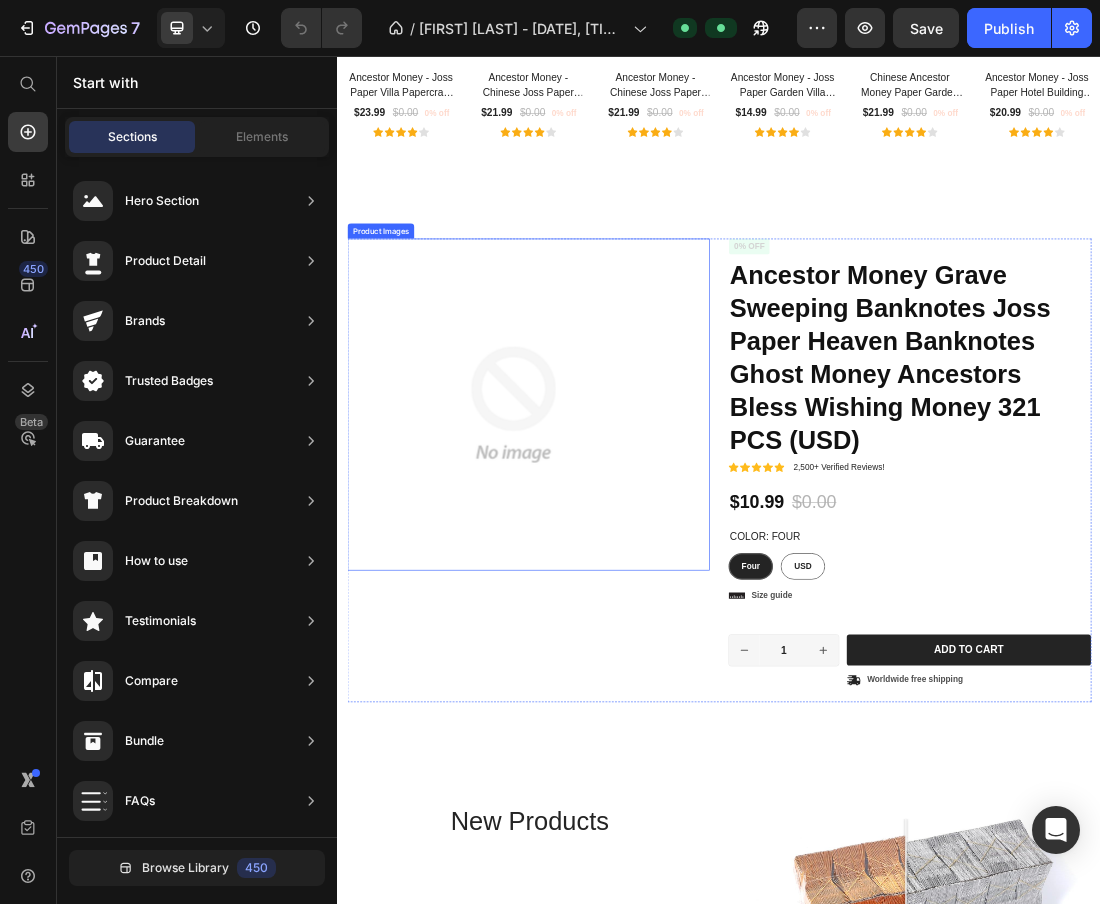 click at bounding box center [613, 605] 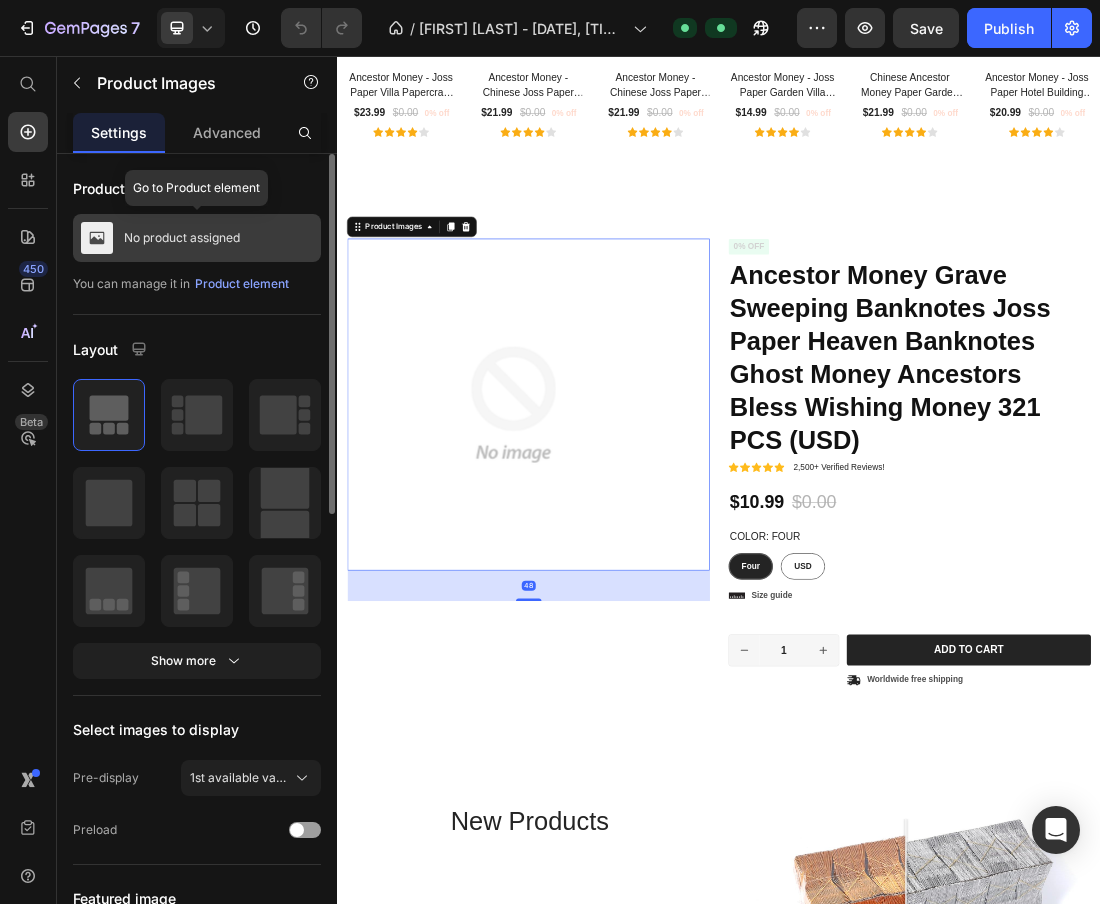 click on "No product assigned" at bounding box center [197, 238] 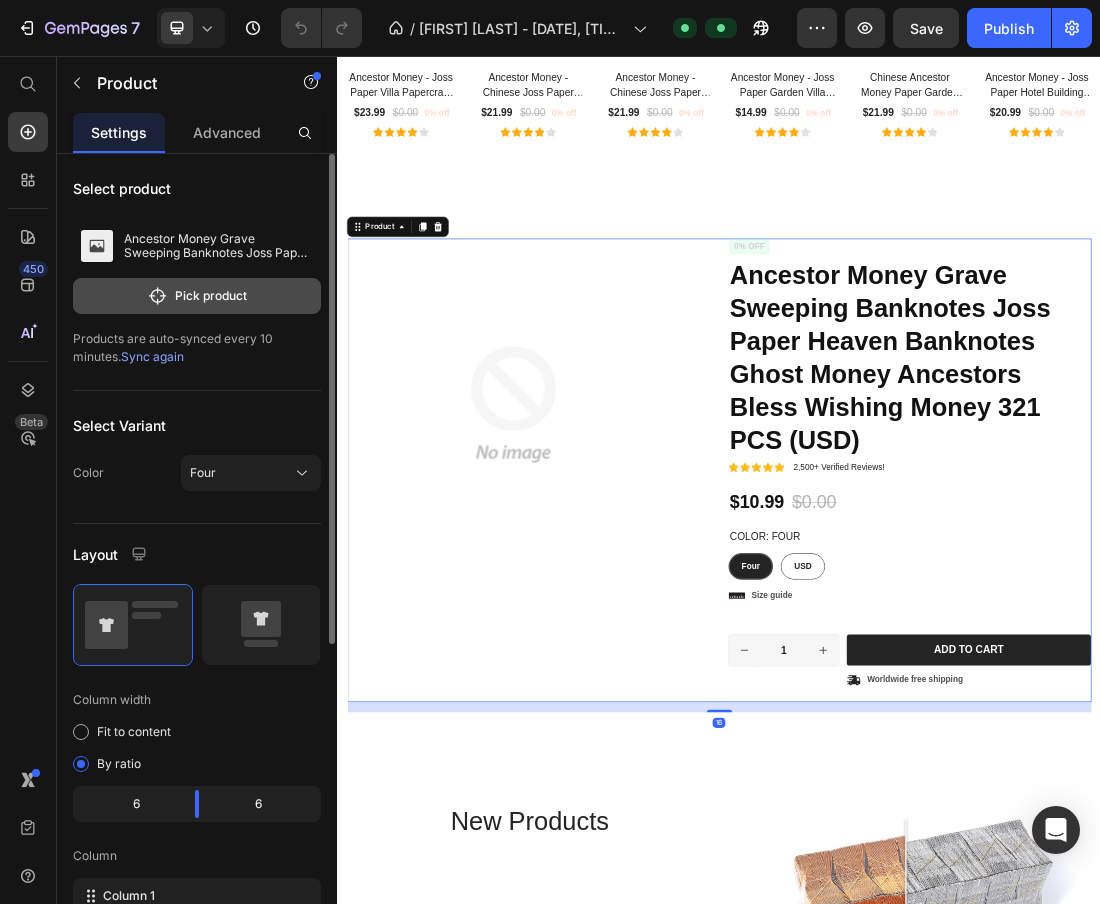 click on "Pick product" at bounding box center [197, 296] 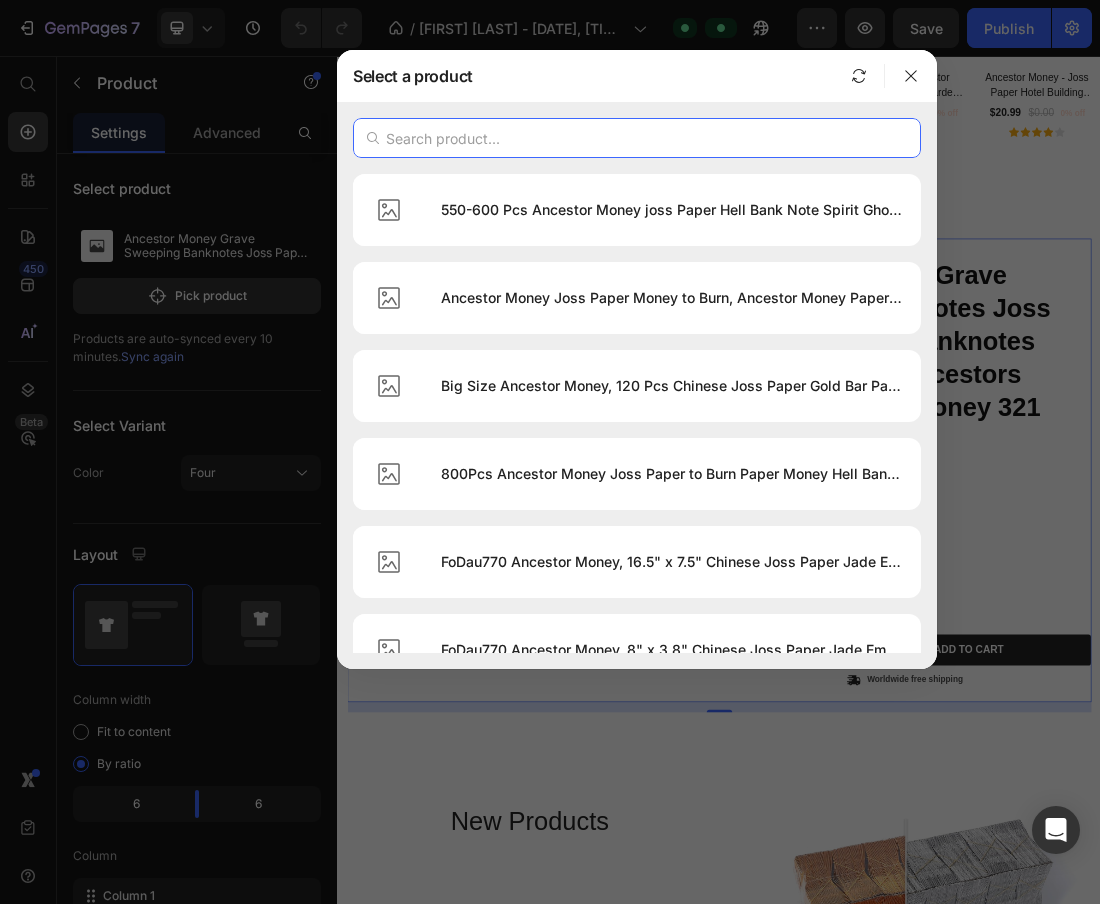 click at bounding box center (637, 138) 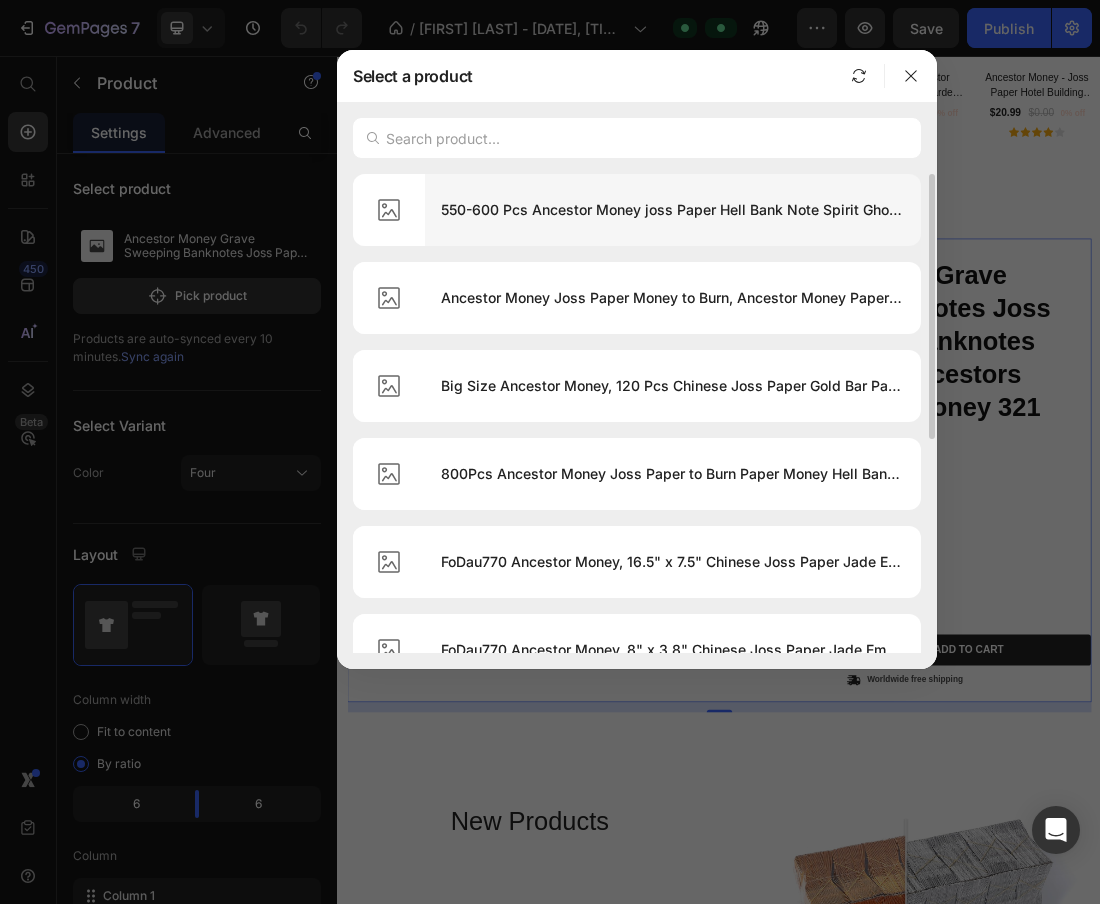 click on "550-600 Pcs Ancestor Money joss Paper Hell Bank Note Spirit Ghost Money to Burn (1 Pound)" at bounding box center [673, 210] 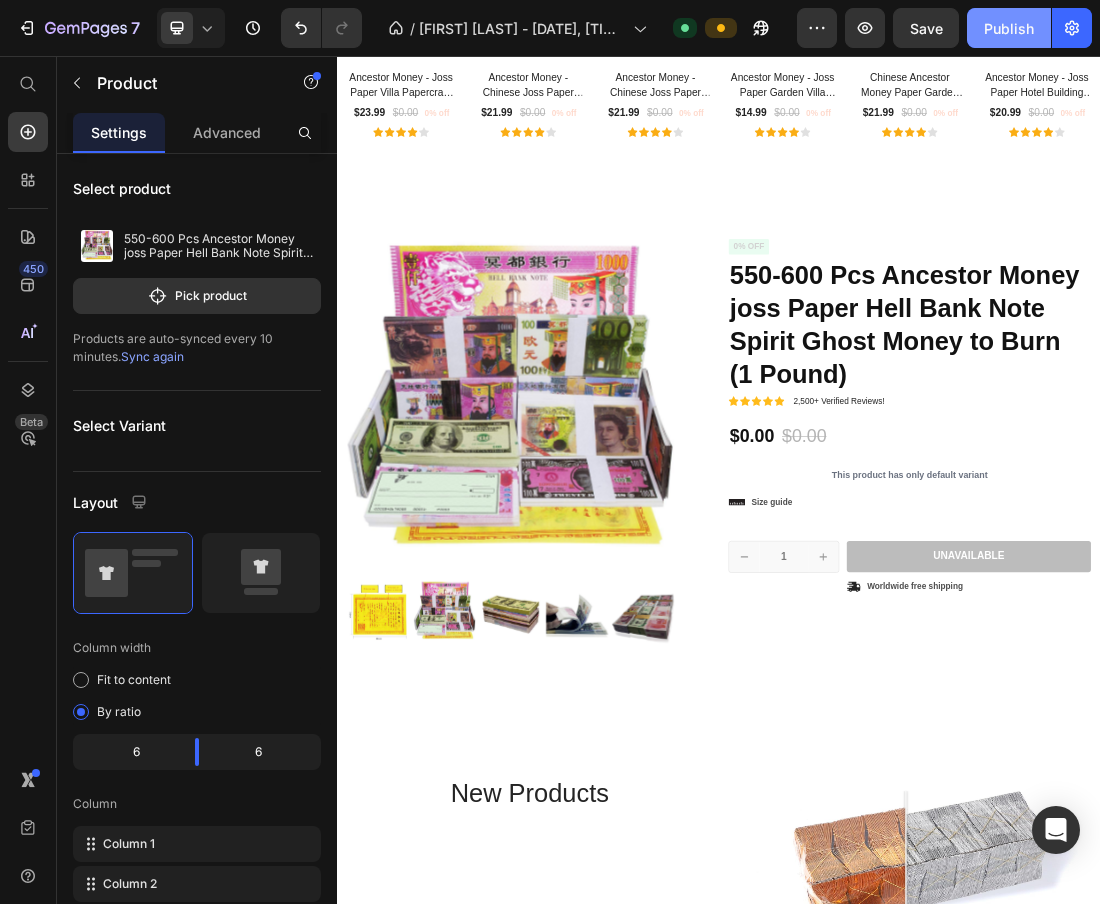 click on "Publish" at bounding box center [1009, 28] 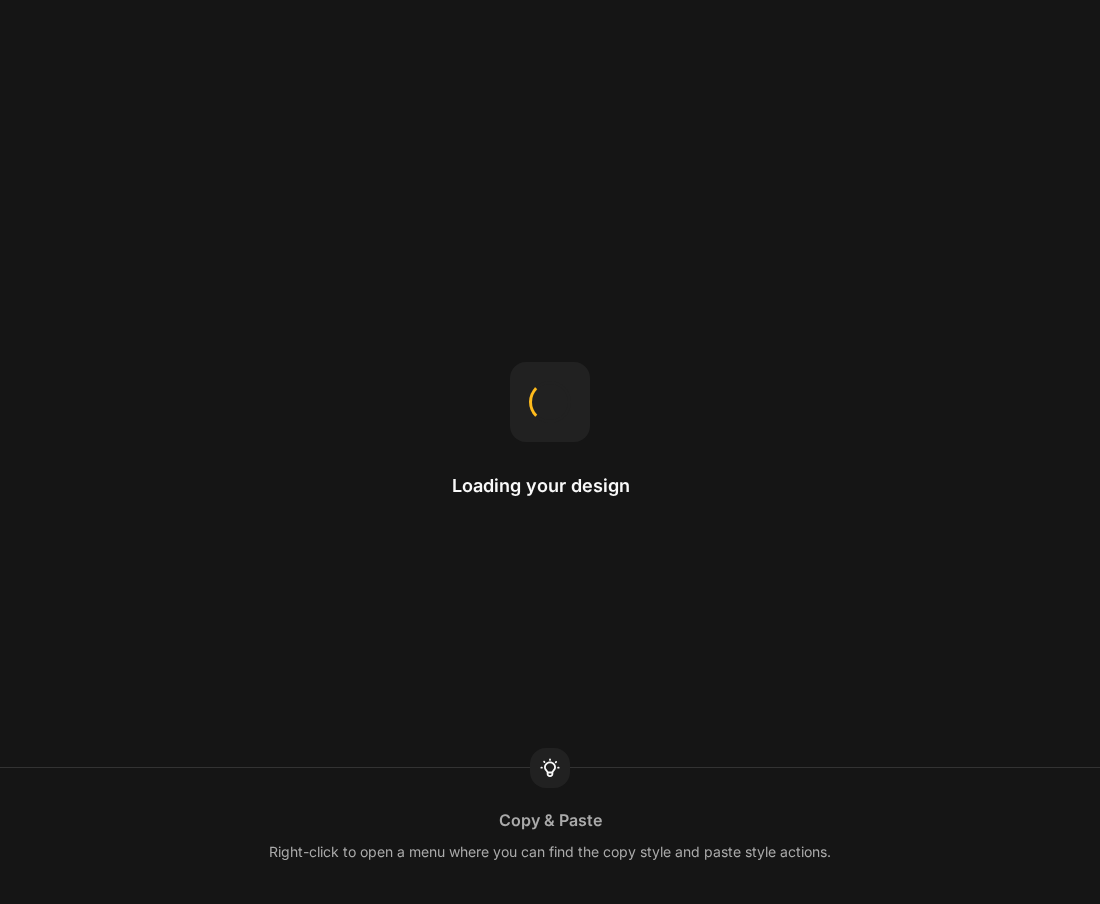 scroll, scrollTop: 0, scrollLeft: 0, axis: both 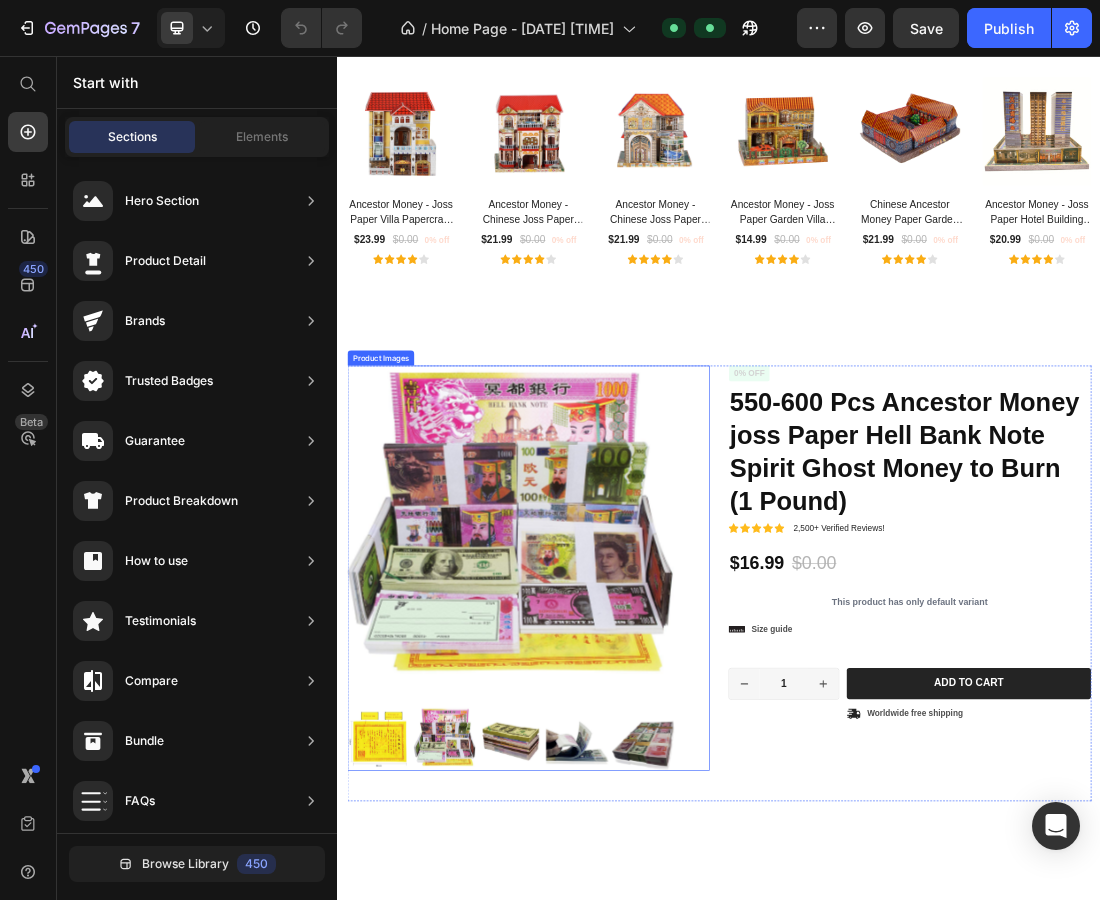 click at bounding box center [613, 805] 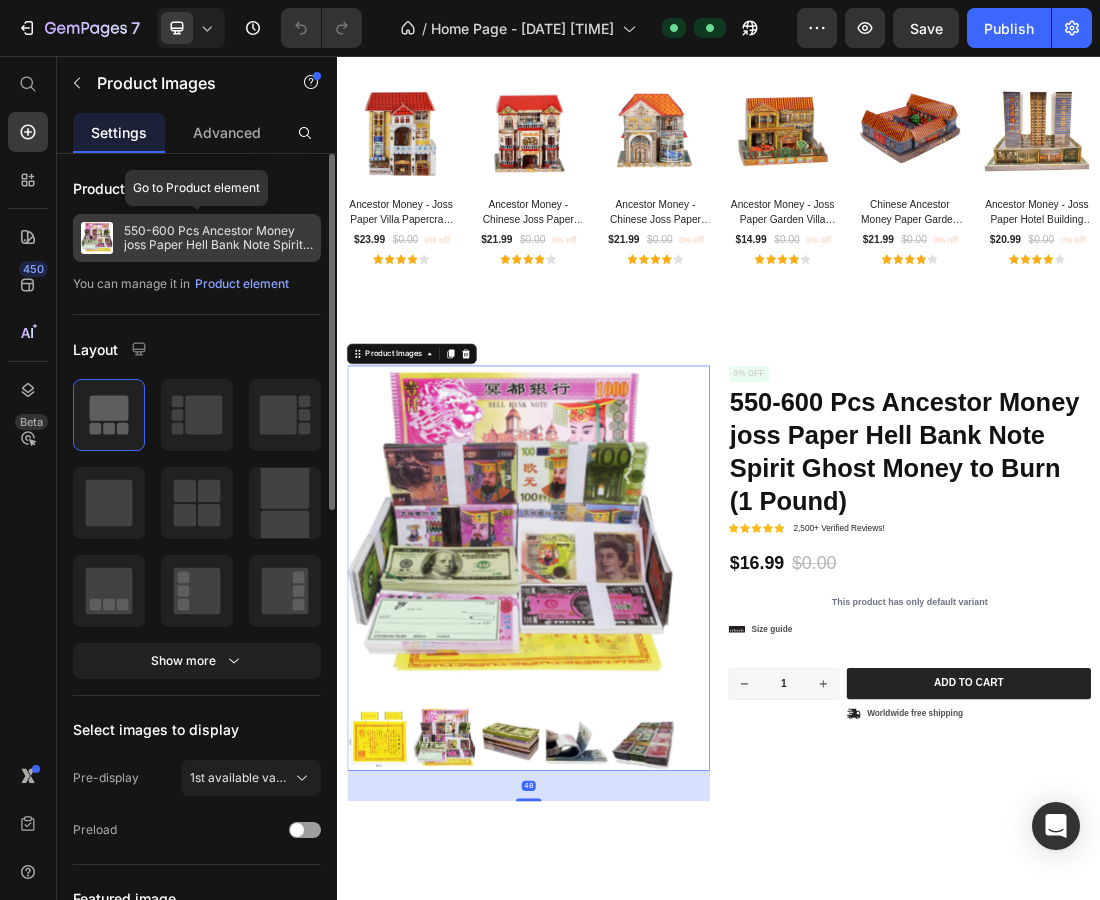 click on "550-600 Pcs Ancestor Money joss Paper Hell Bank Note Spirit Ghost Money to Burn (1 Pound)" at bounding box center (218, 238) 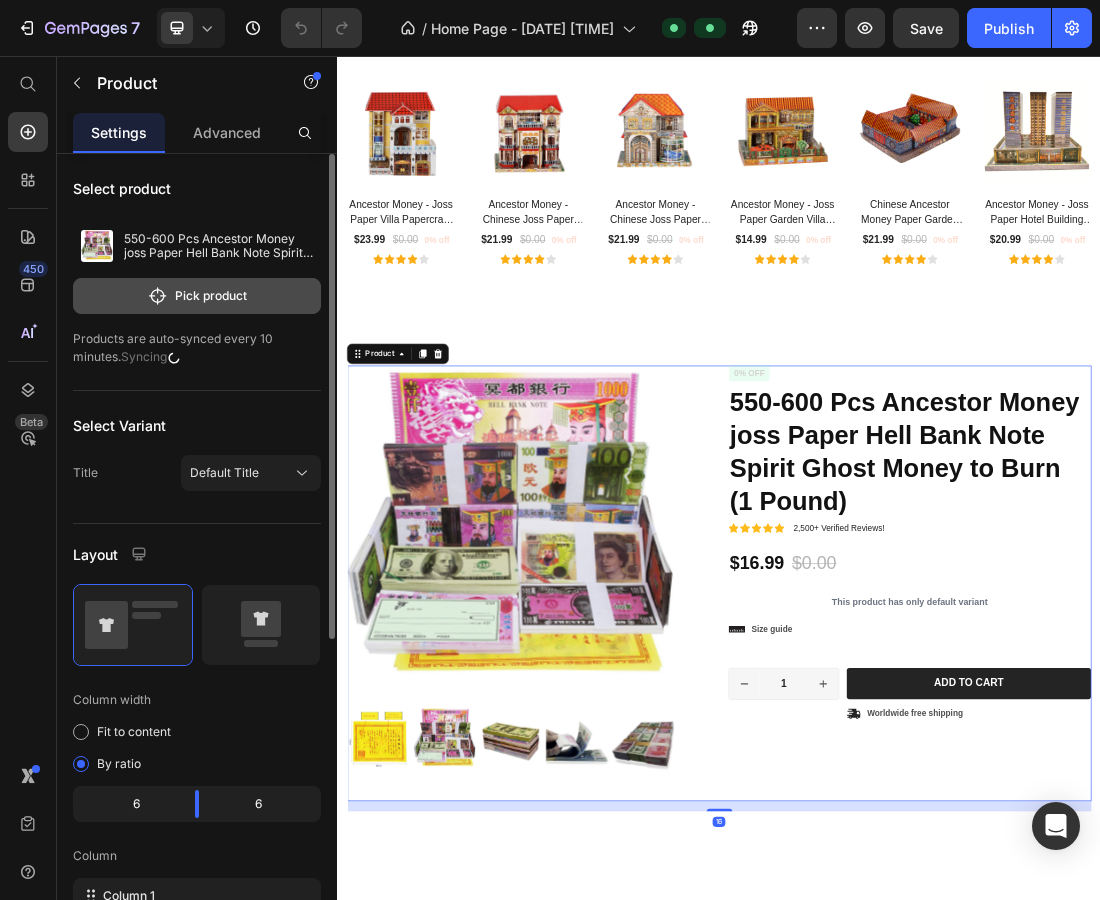 click on "Pick product" 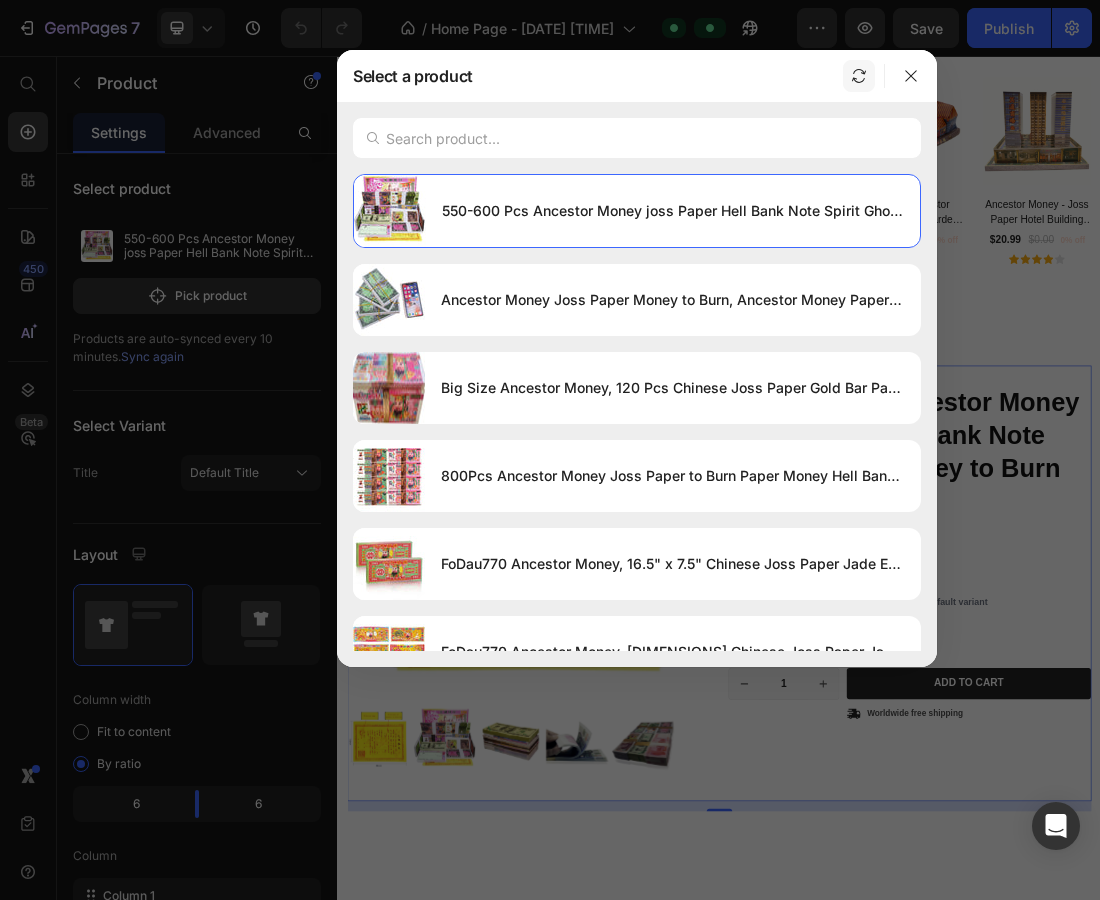 click 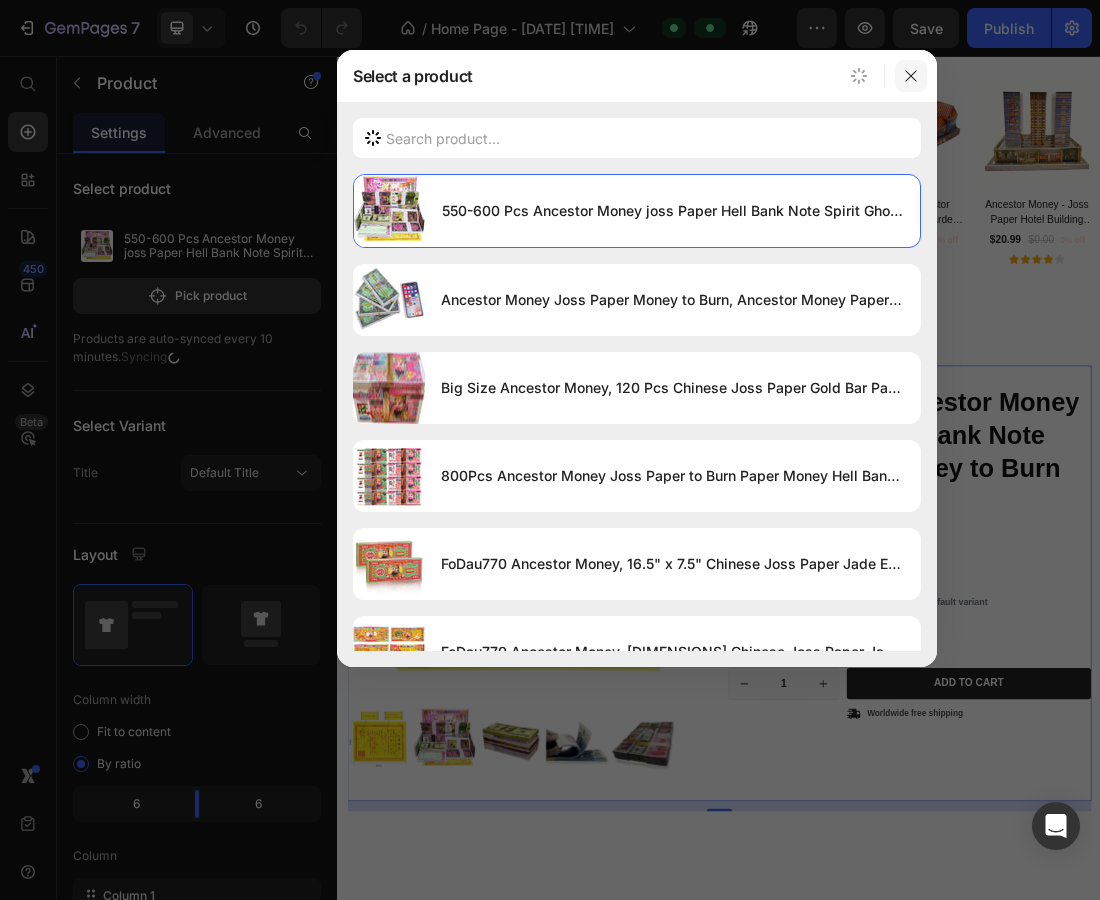 click 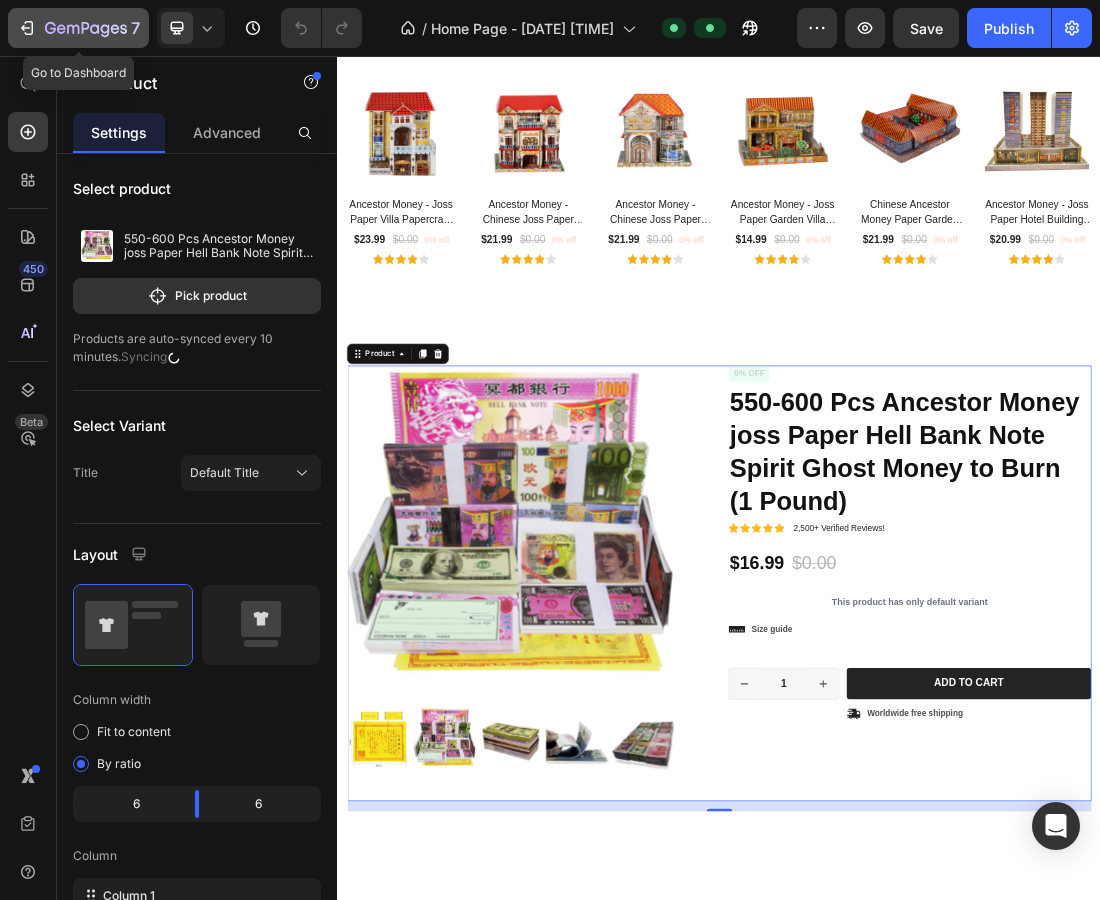 click 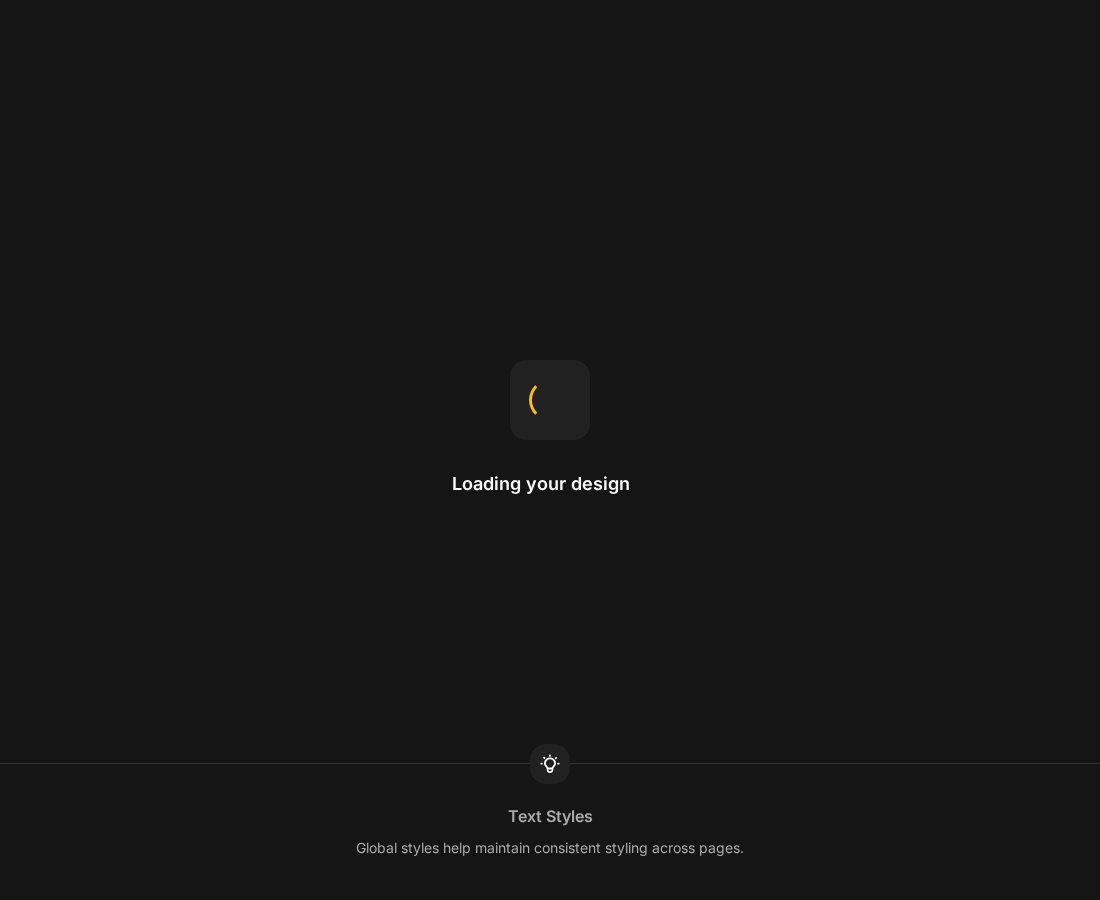scroll, scrollTop: 0, scrollLeft: 0, axis: both 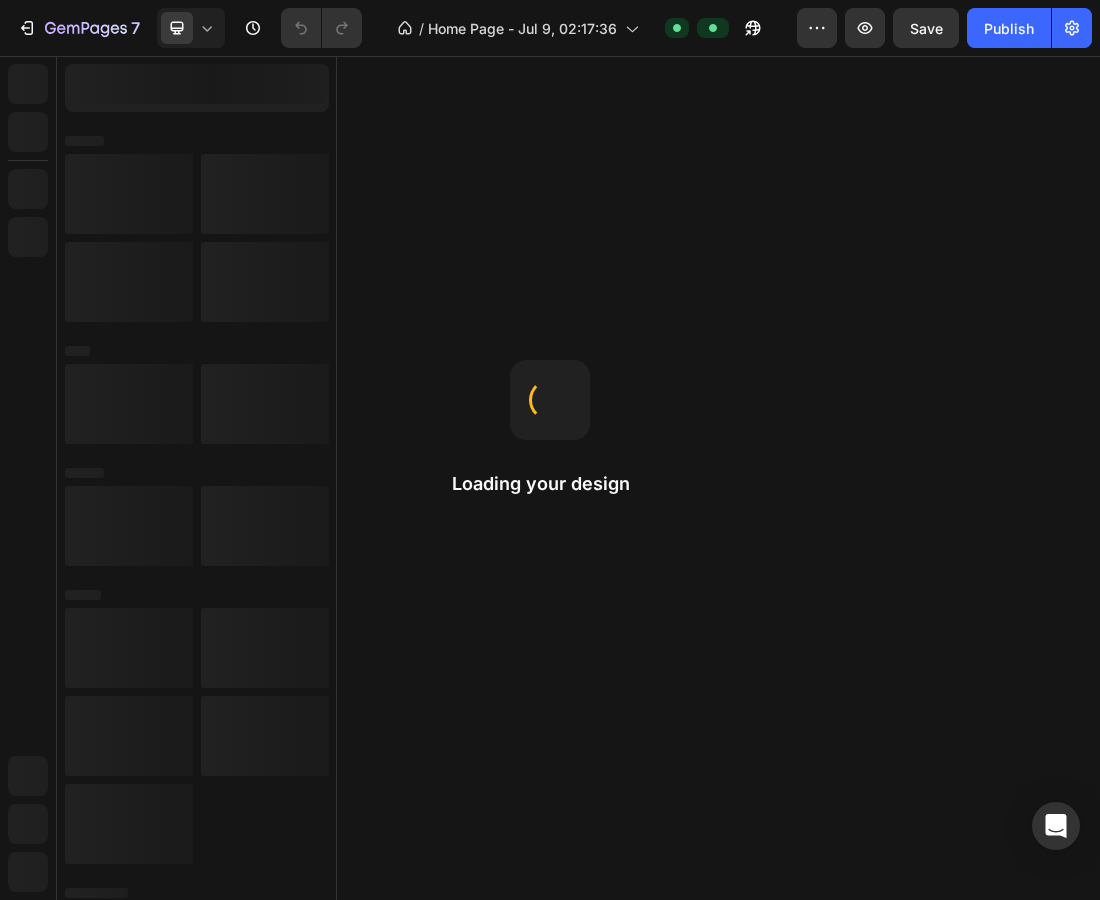 drag, startPoint x: 835, startPoint y: 569, endPoint x: 519, endPoint y: 543, distance: 317.0678 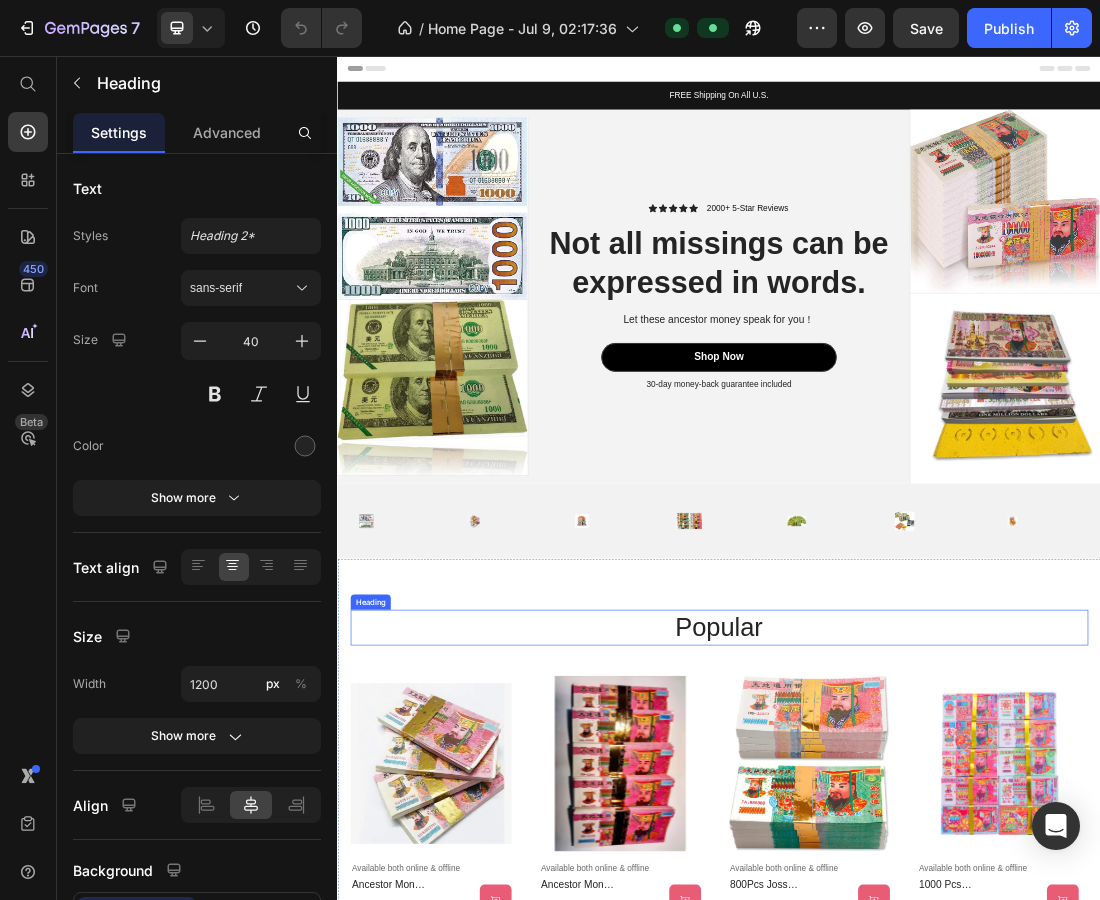click on "Popular" at bounding box center [937, 955] 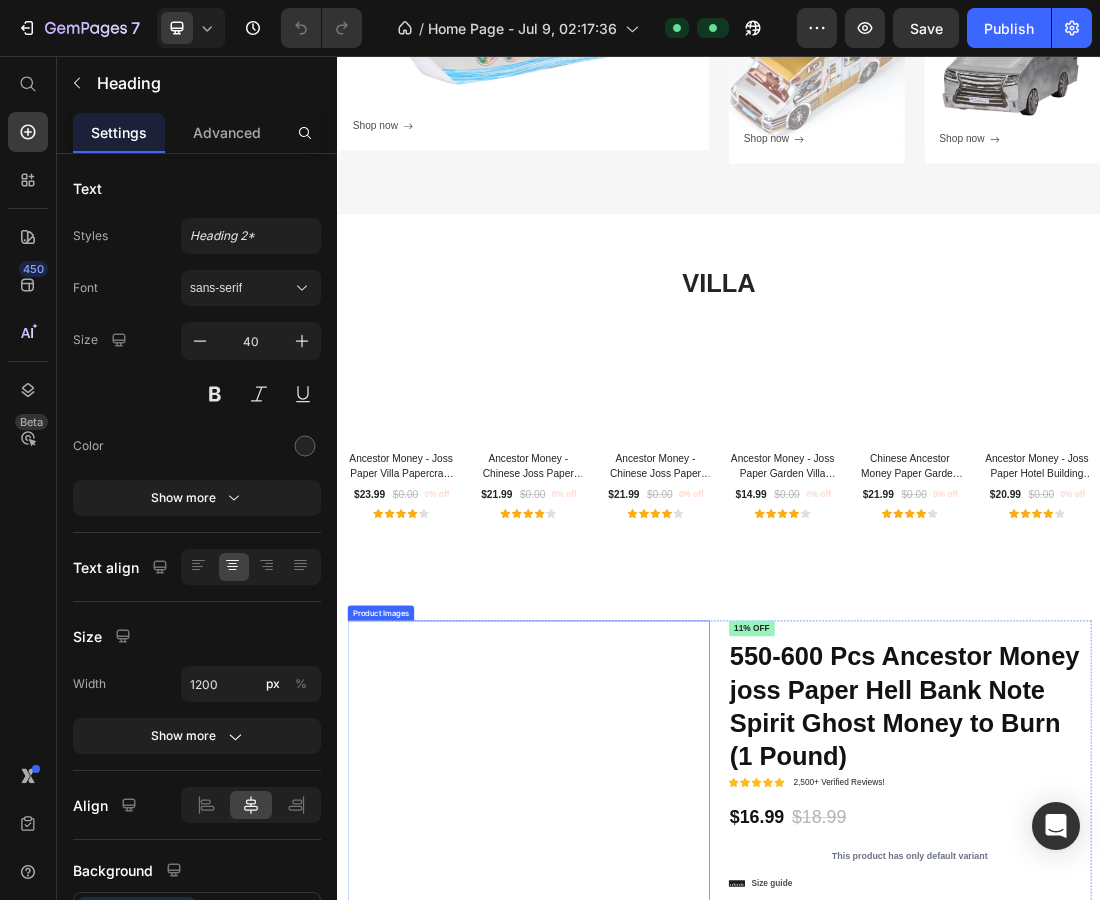 scroll, scrollTop: 3700, scrollLeft: 0, axis: vertical 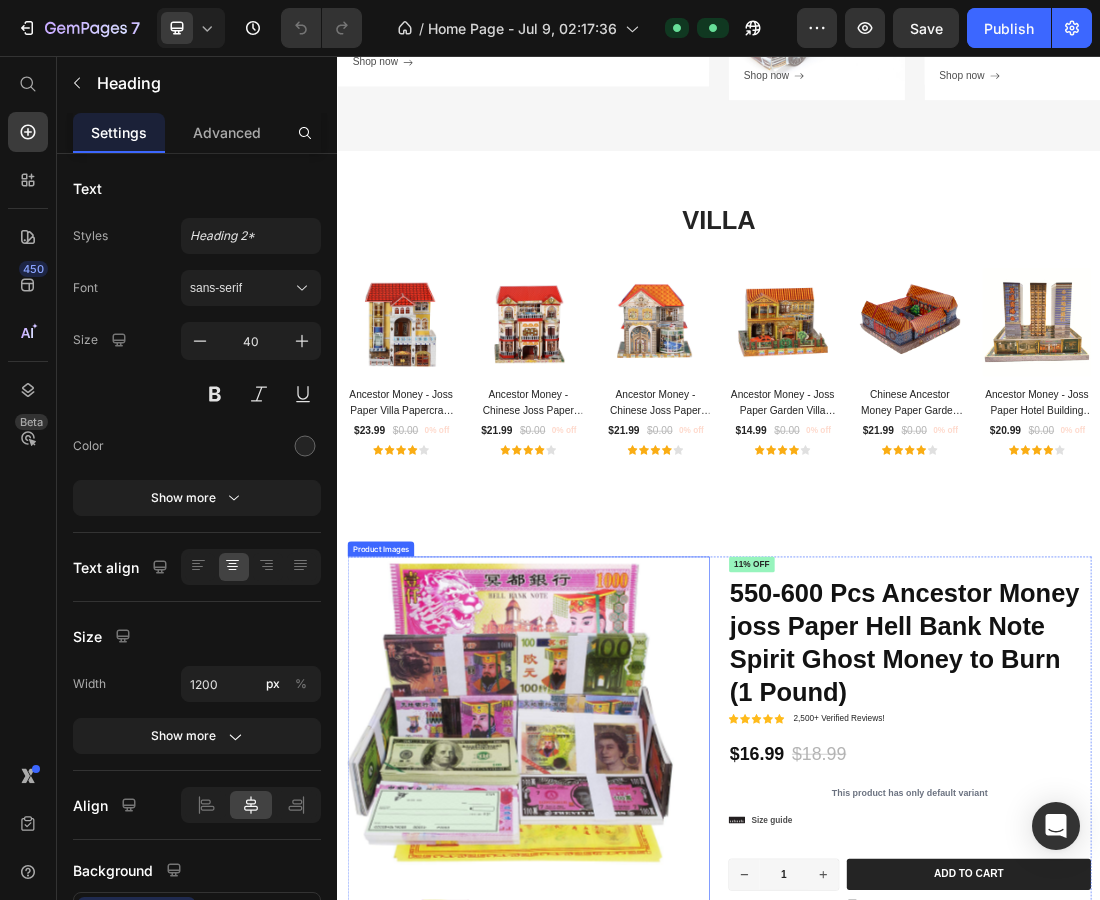 click at bounding box center [613, 1105] 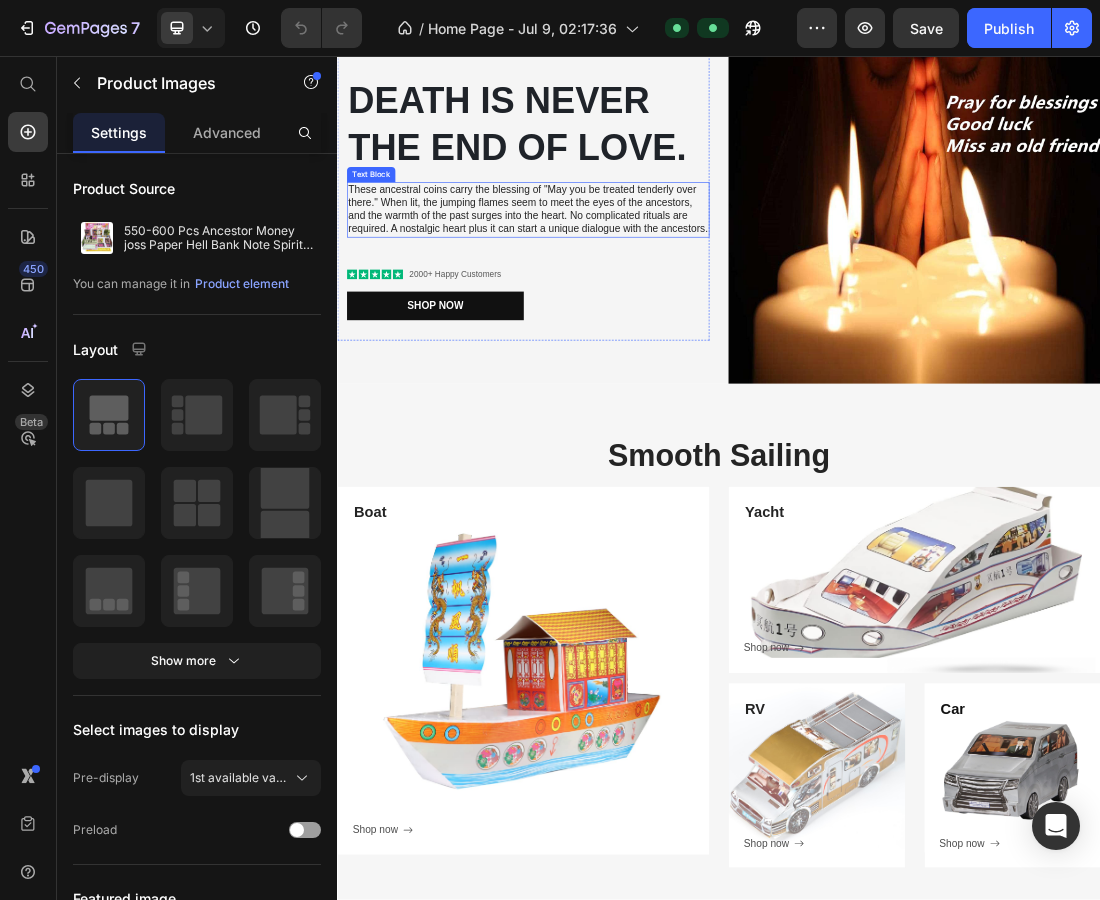 scroll, scrollTop: 2200, scrollLeft: 0, axis: vertical 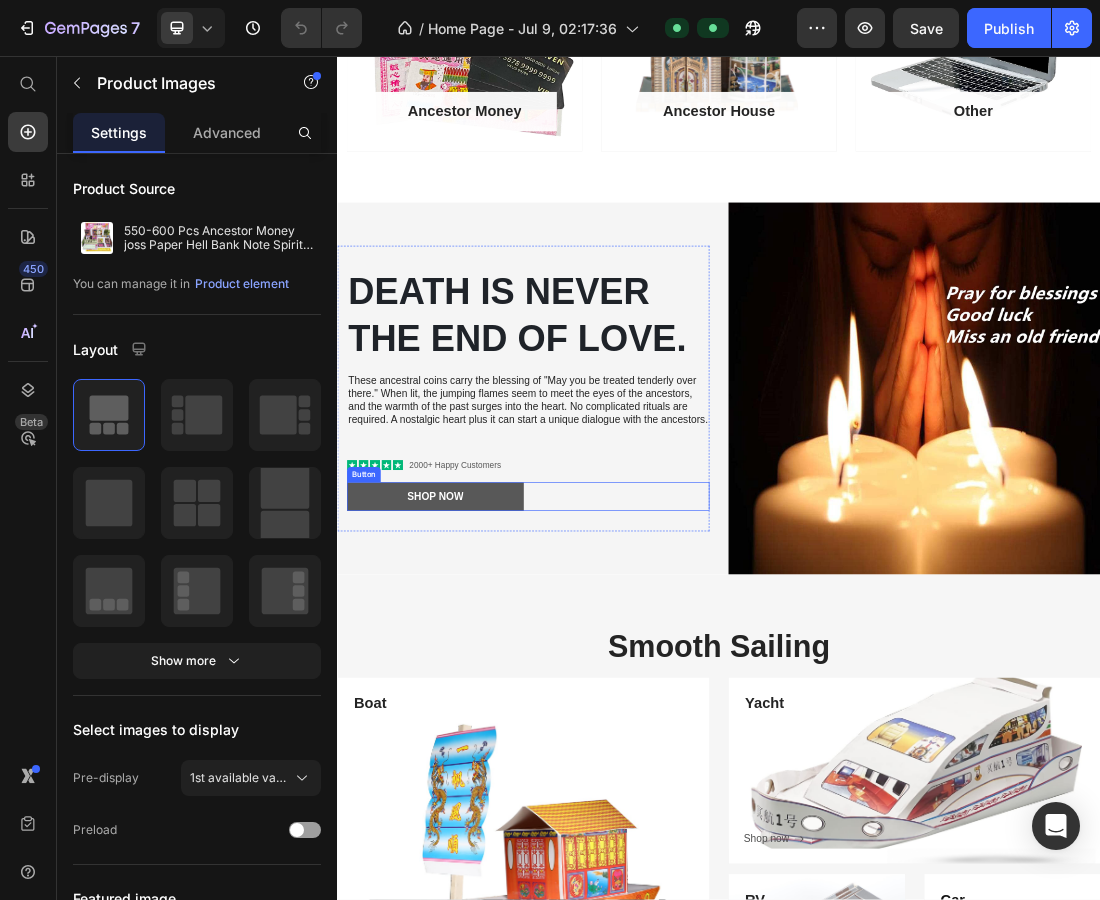 click on "Shop Now" at bounding box center (491, 749) 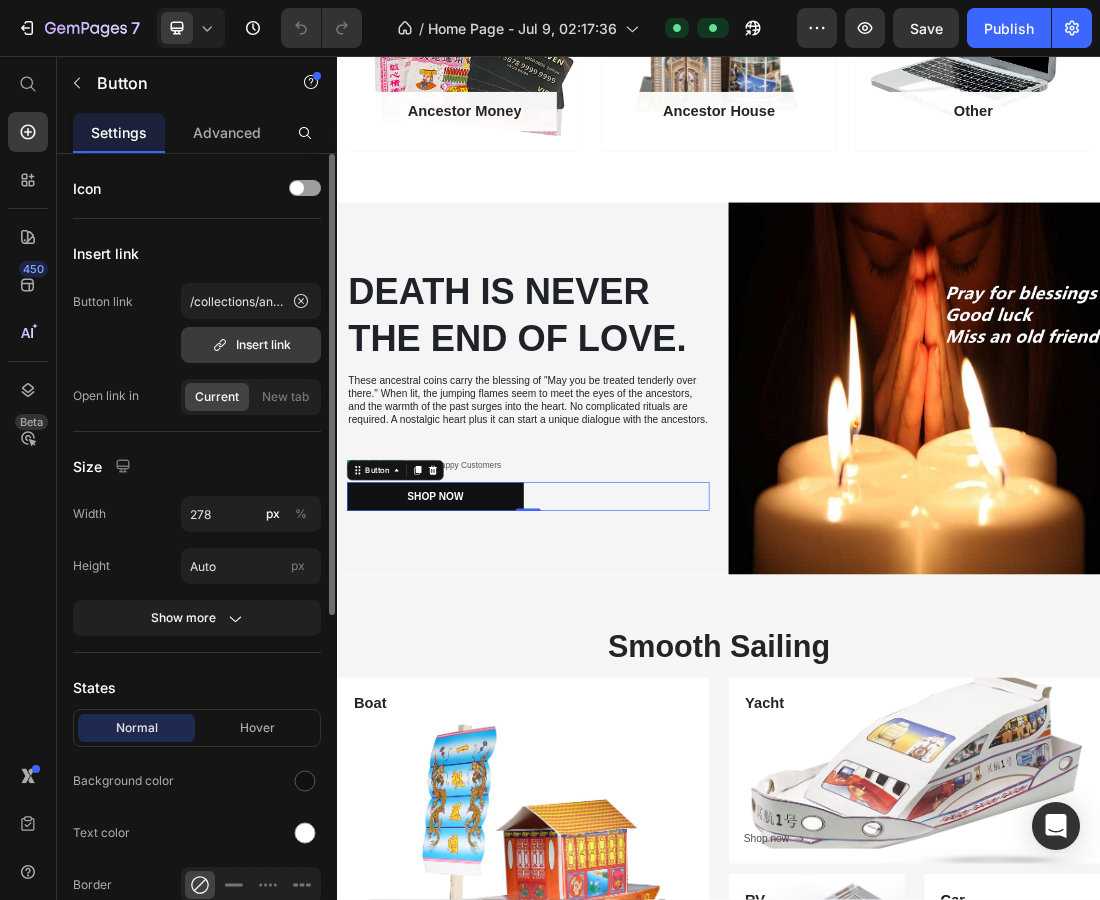 click on "Insert link" at bounding box center (251, 345) 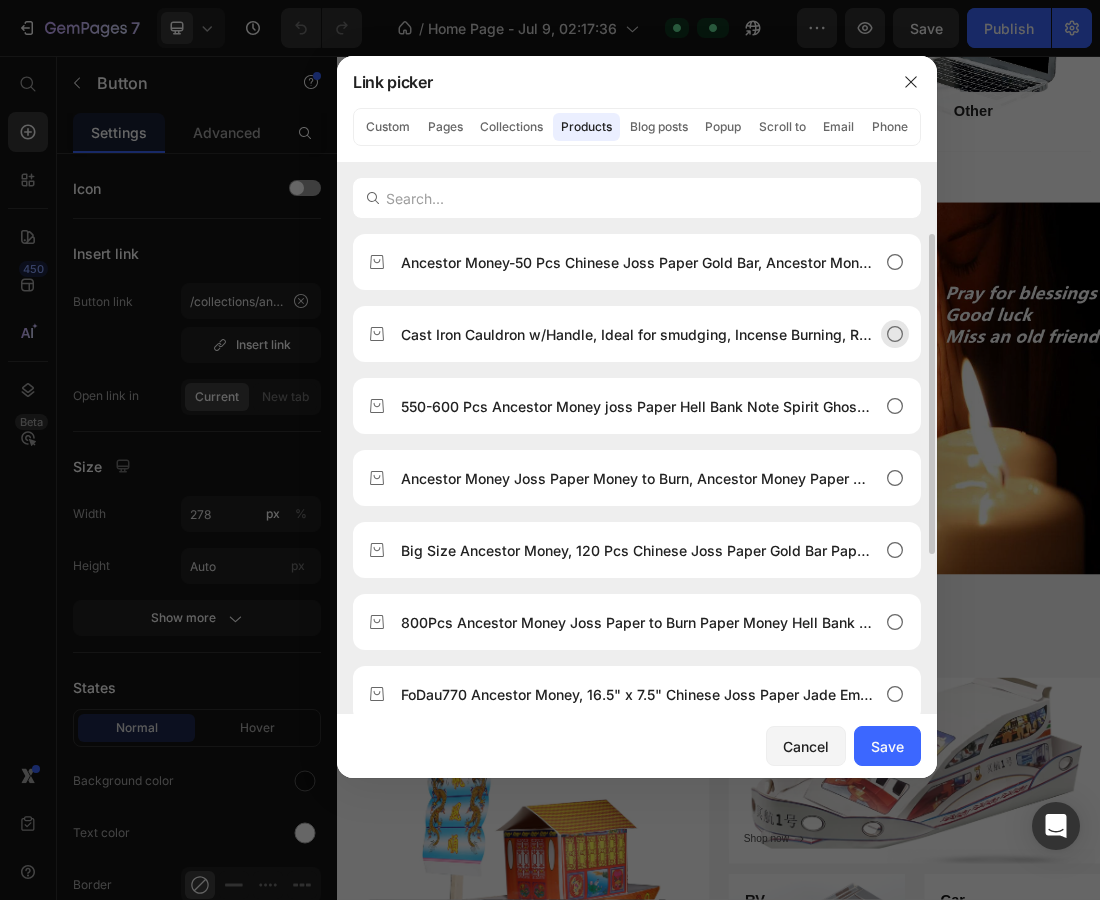 click on "Cast Iron Cauldron w/Handle, Ideal for smudging, Incense Burning, Ritual Purpose, Decoration, Candle Holder, etc. (4" Diameter Handle to Handle, 2.5" Inside Diameter)" at bounding box center [637, 334] 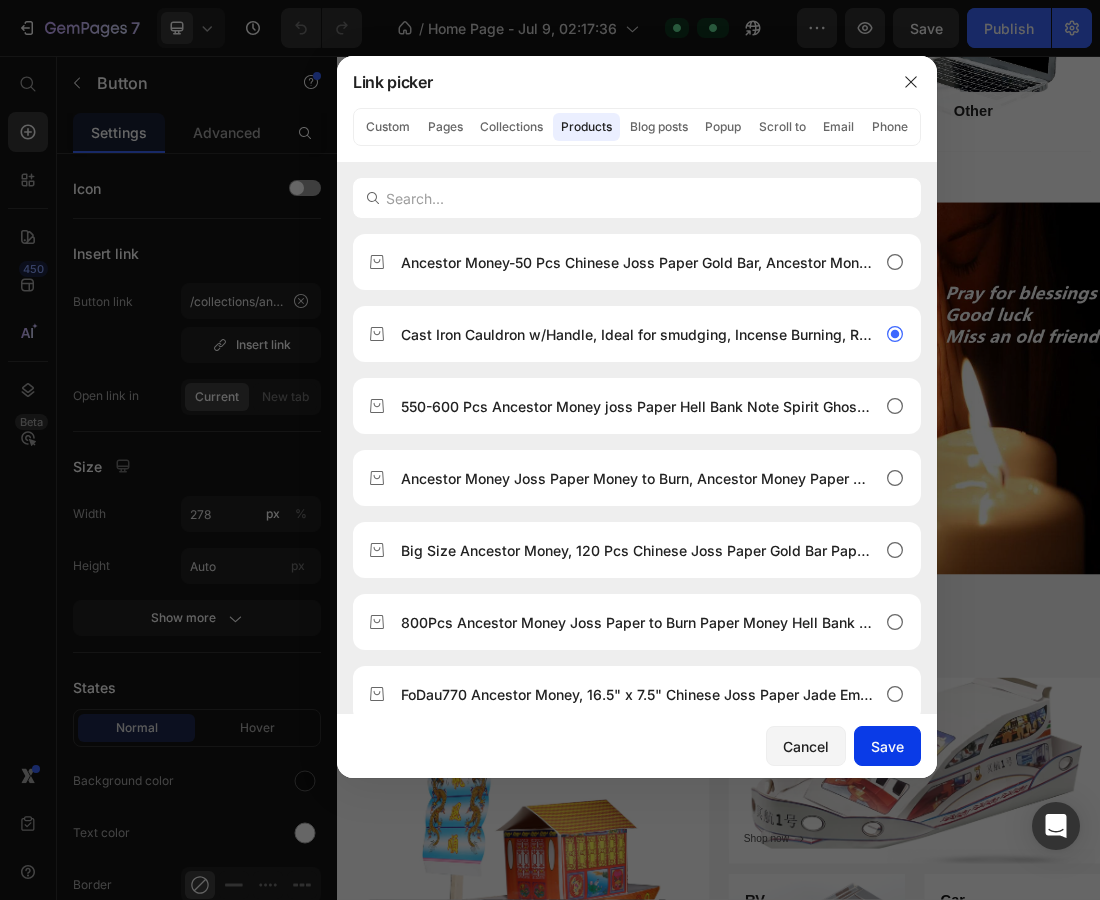 click on "Save" 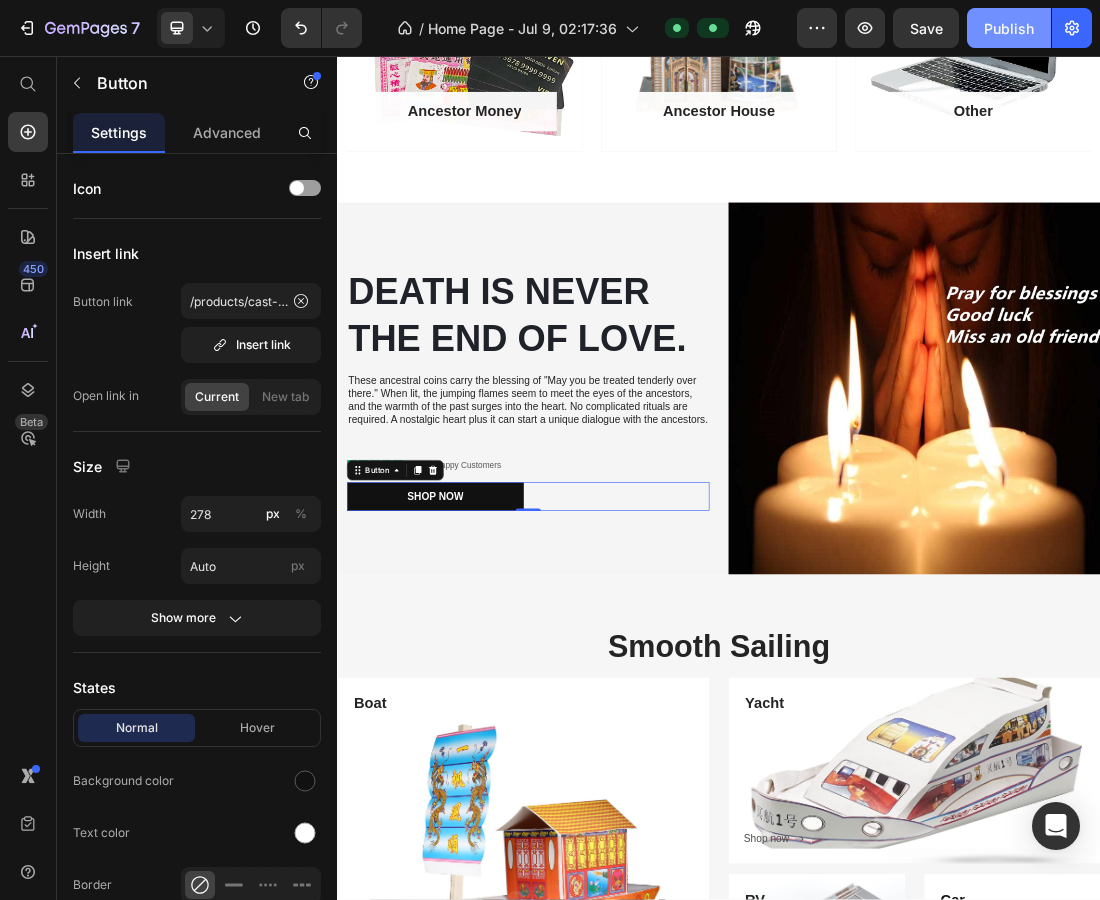 click on "Publish" at bounding box center [1009, 28] 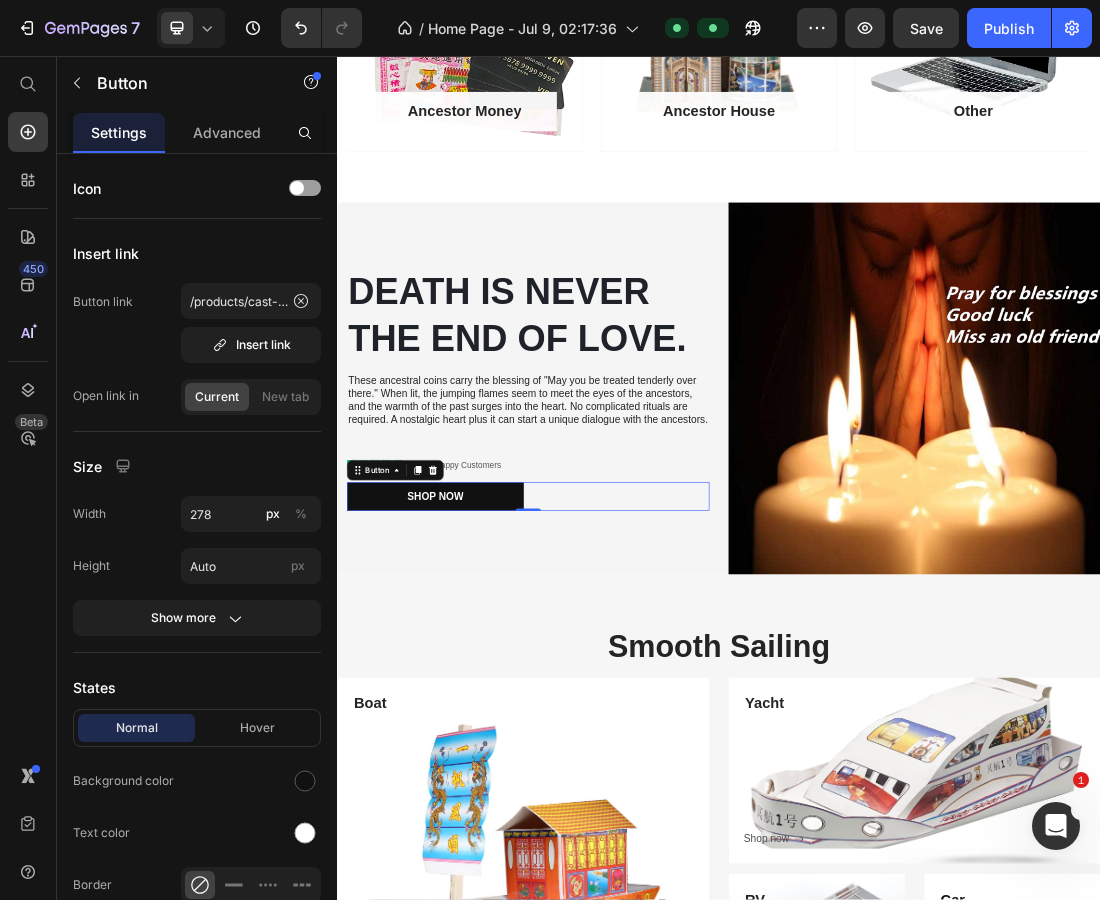 scroll, scrollTop: 0, scrollLeft: 0, axis: both 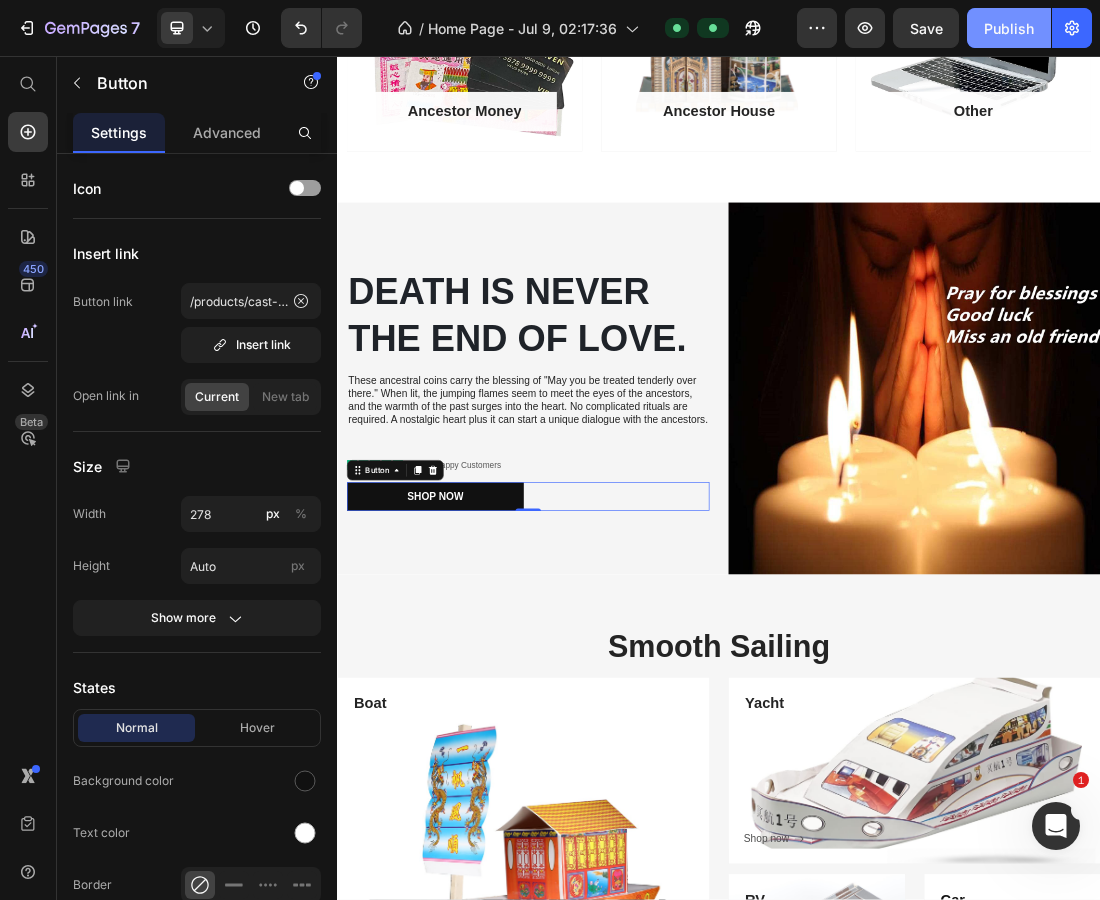 click on "Publish" 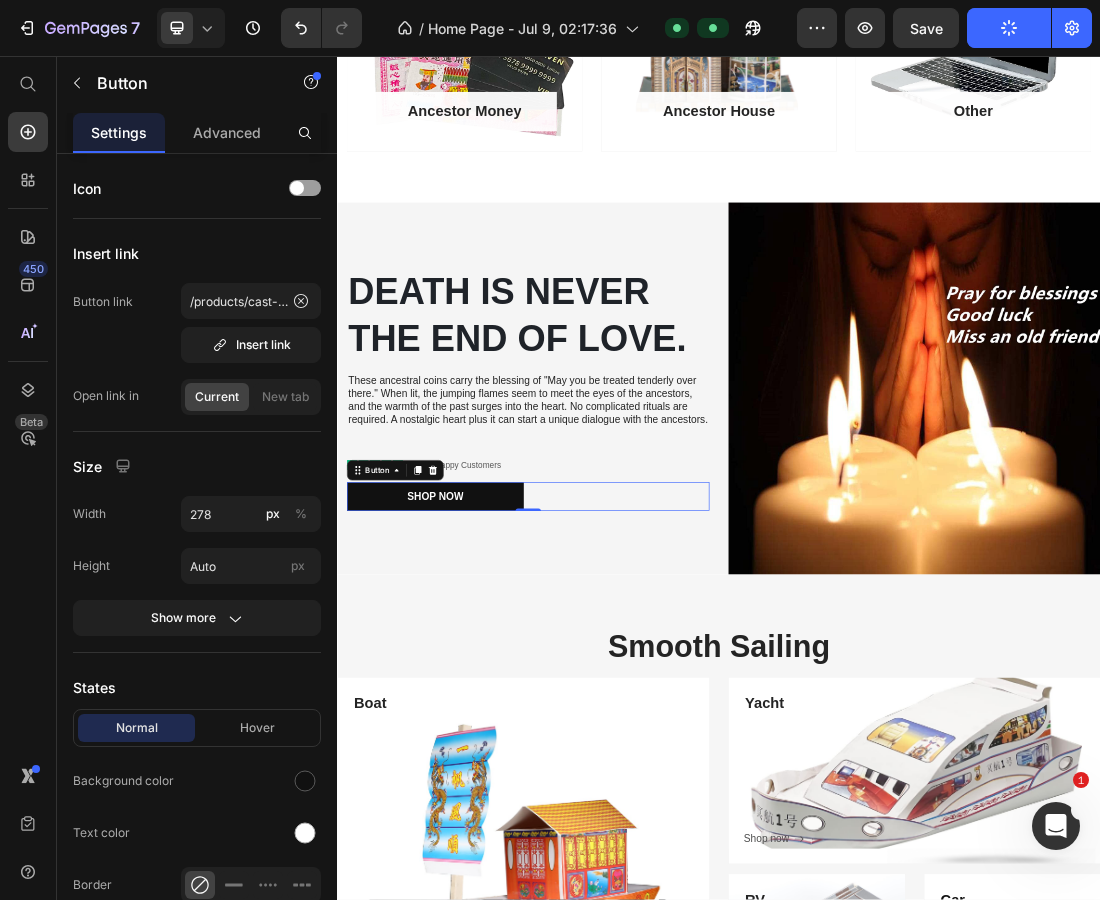 drag, startPoint x: 295, startPoint y: 769, endPoint x: 16, endPoint y: 974, distance: 346.2167 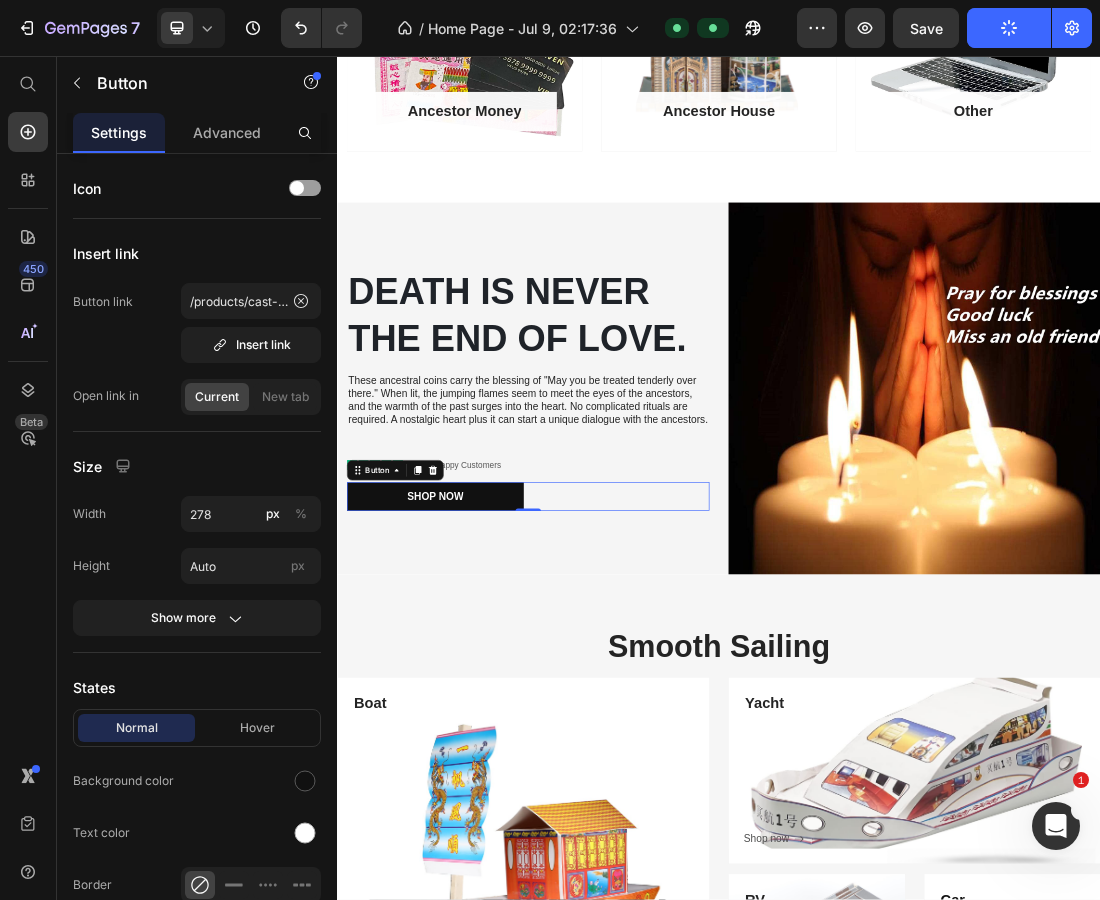 click on "Smooth Sailing" at bounding box center (937, 985) 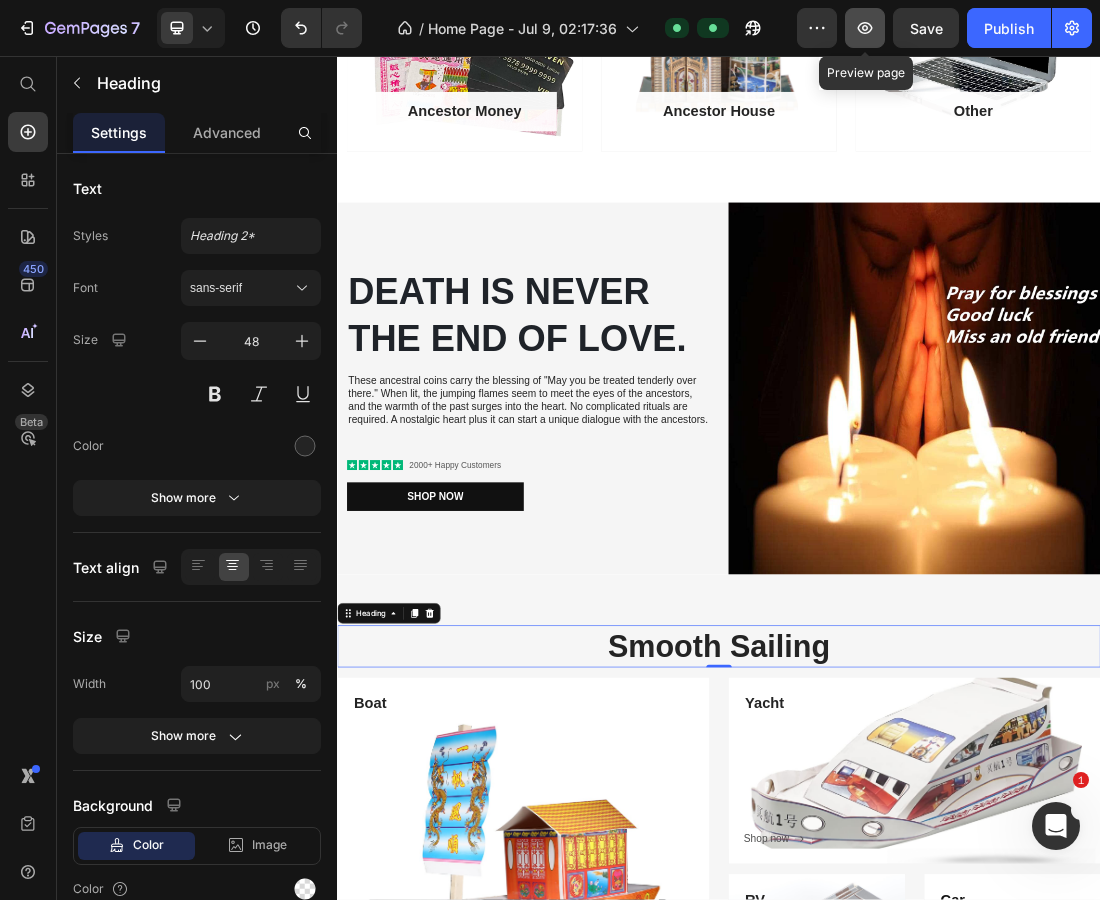 click 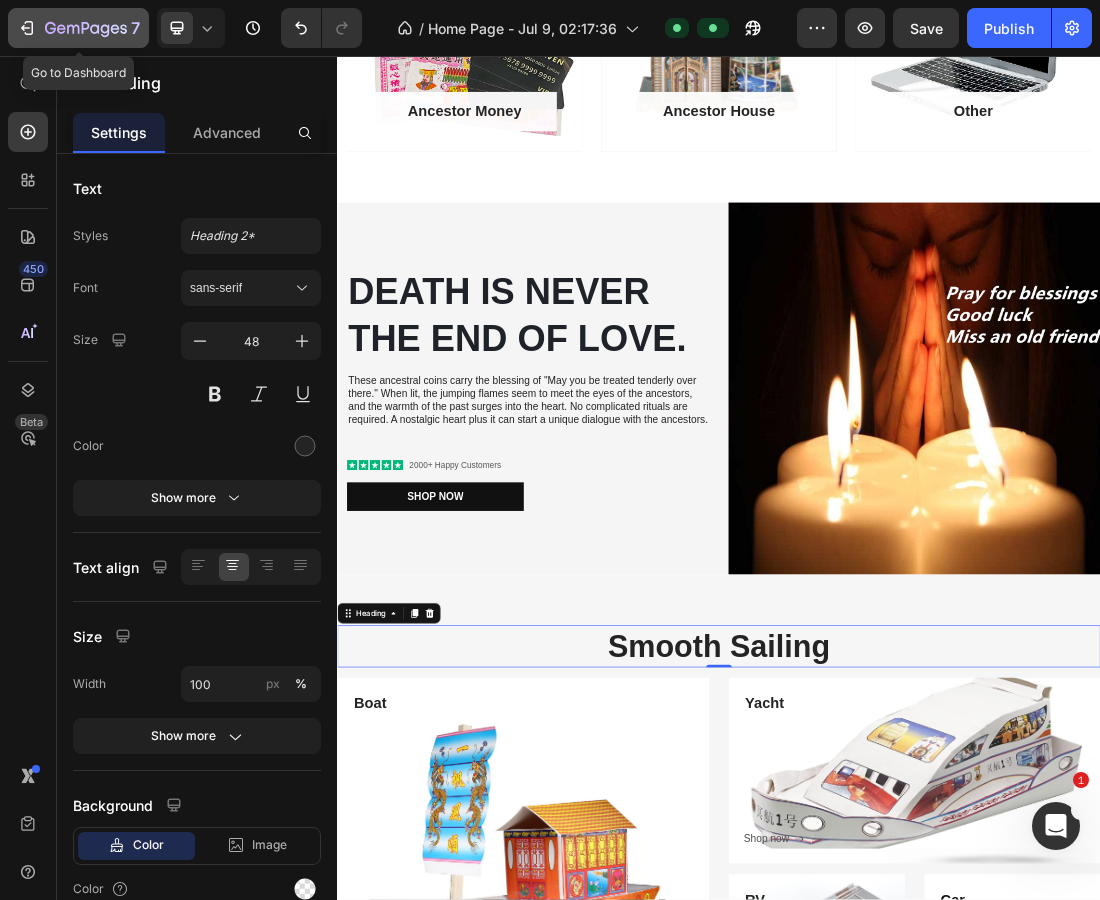 click on "7" at bounding box center (78, 28) 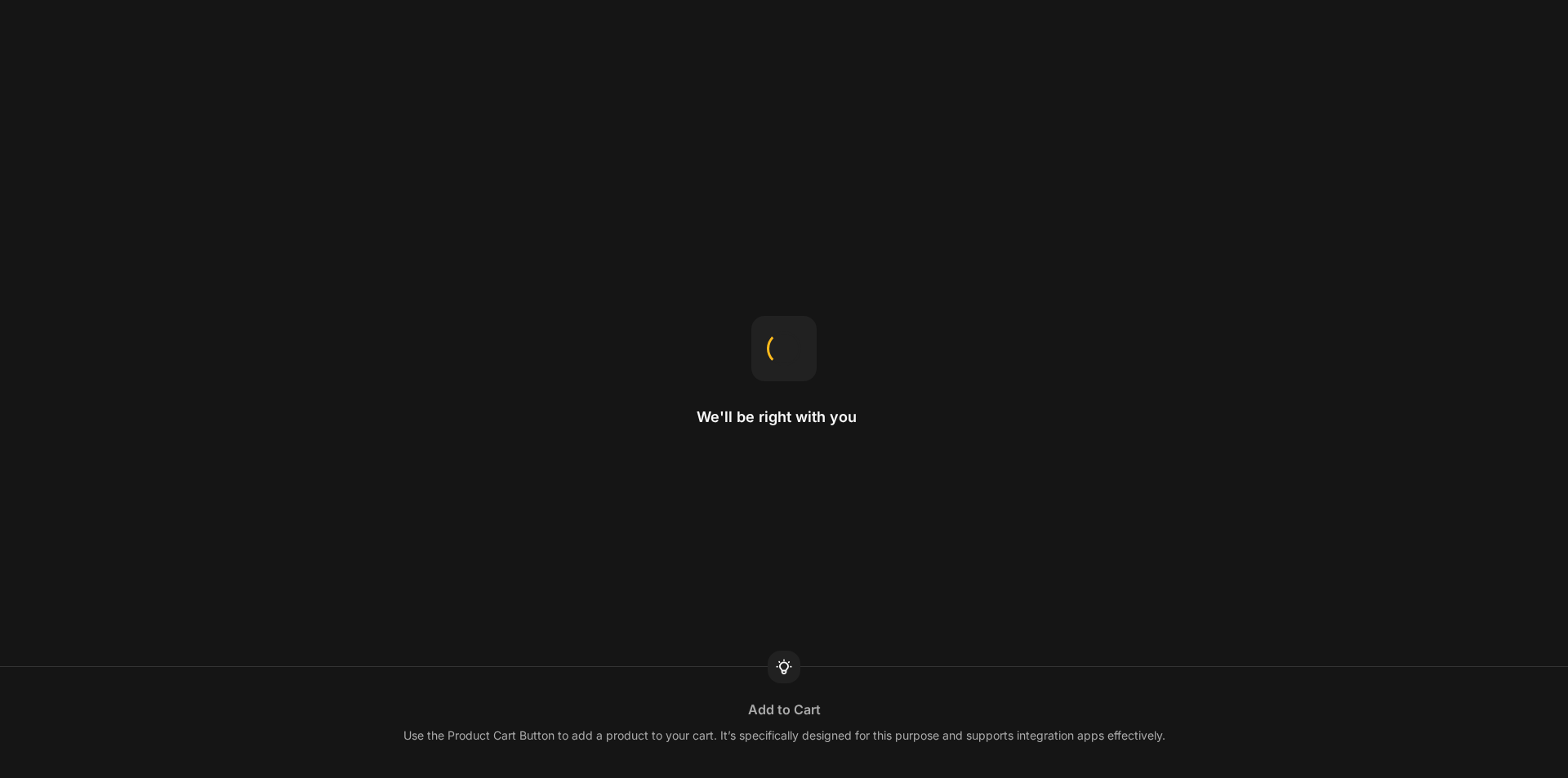 scroll, scrollTop: 0, scrollLeft: 0, axis: both 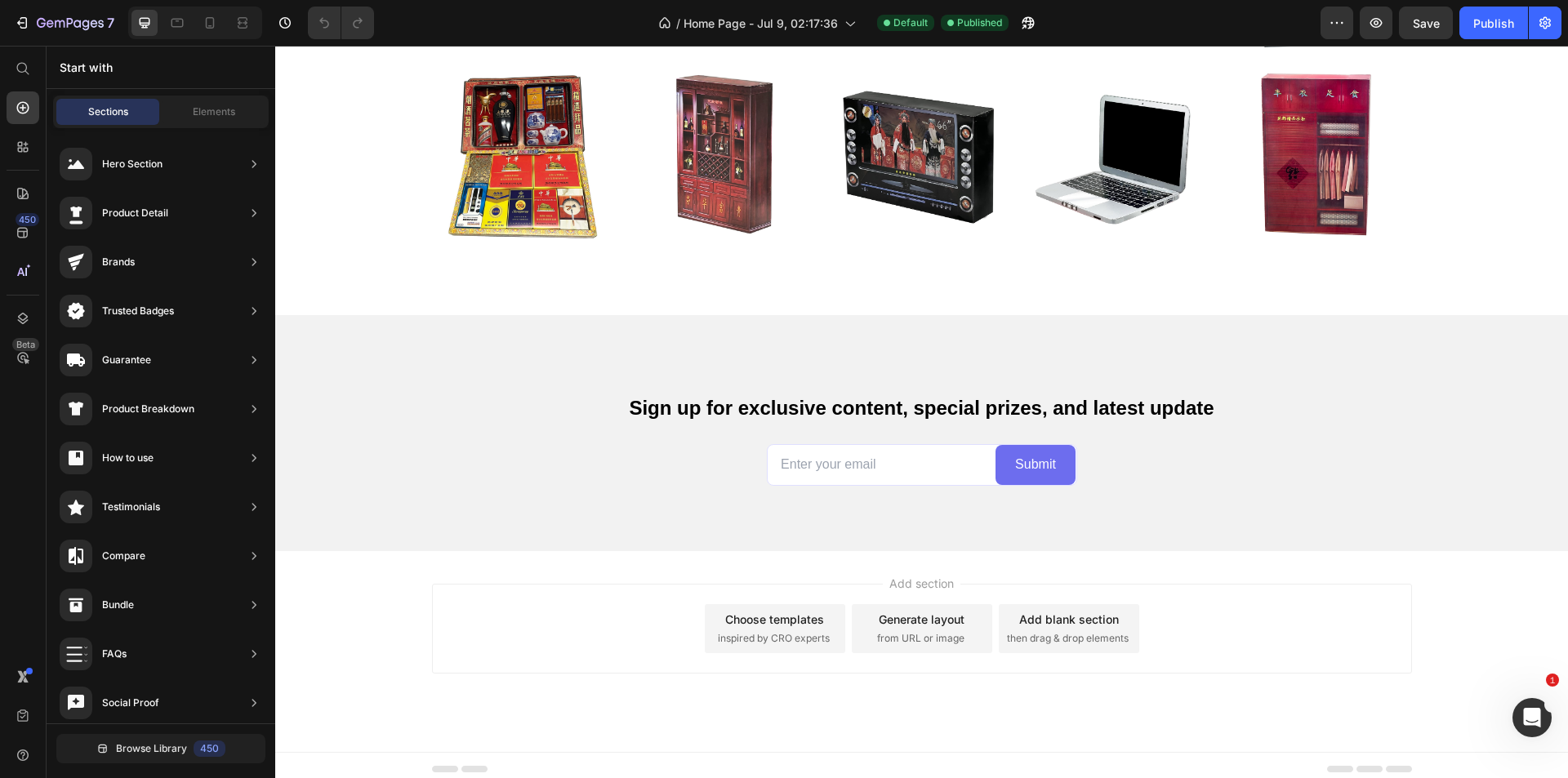 click at bounding box center [1532, 718] 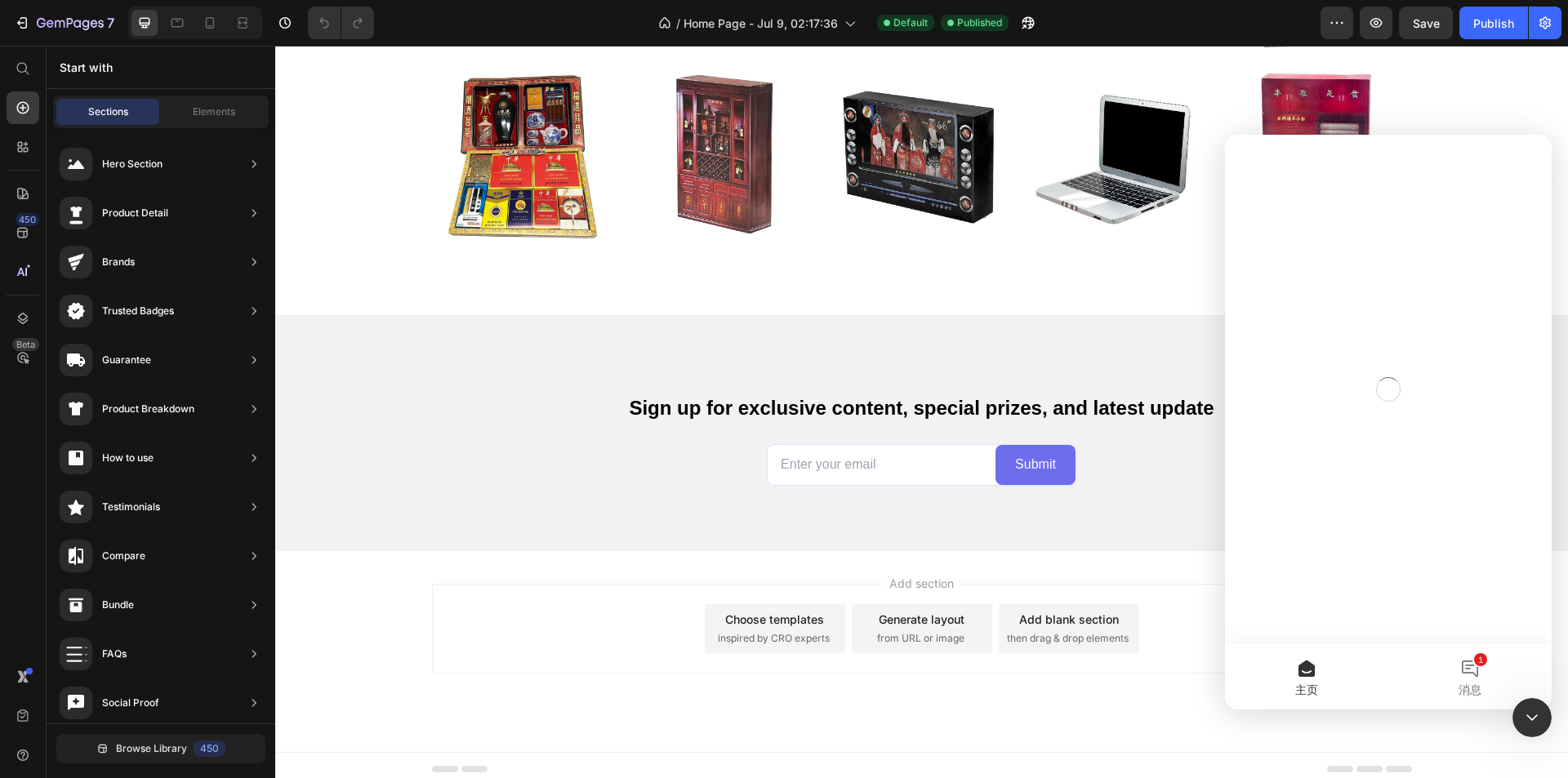 scroll, scrollTop: 0, scrollLeft: 0, axis: both 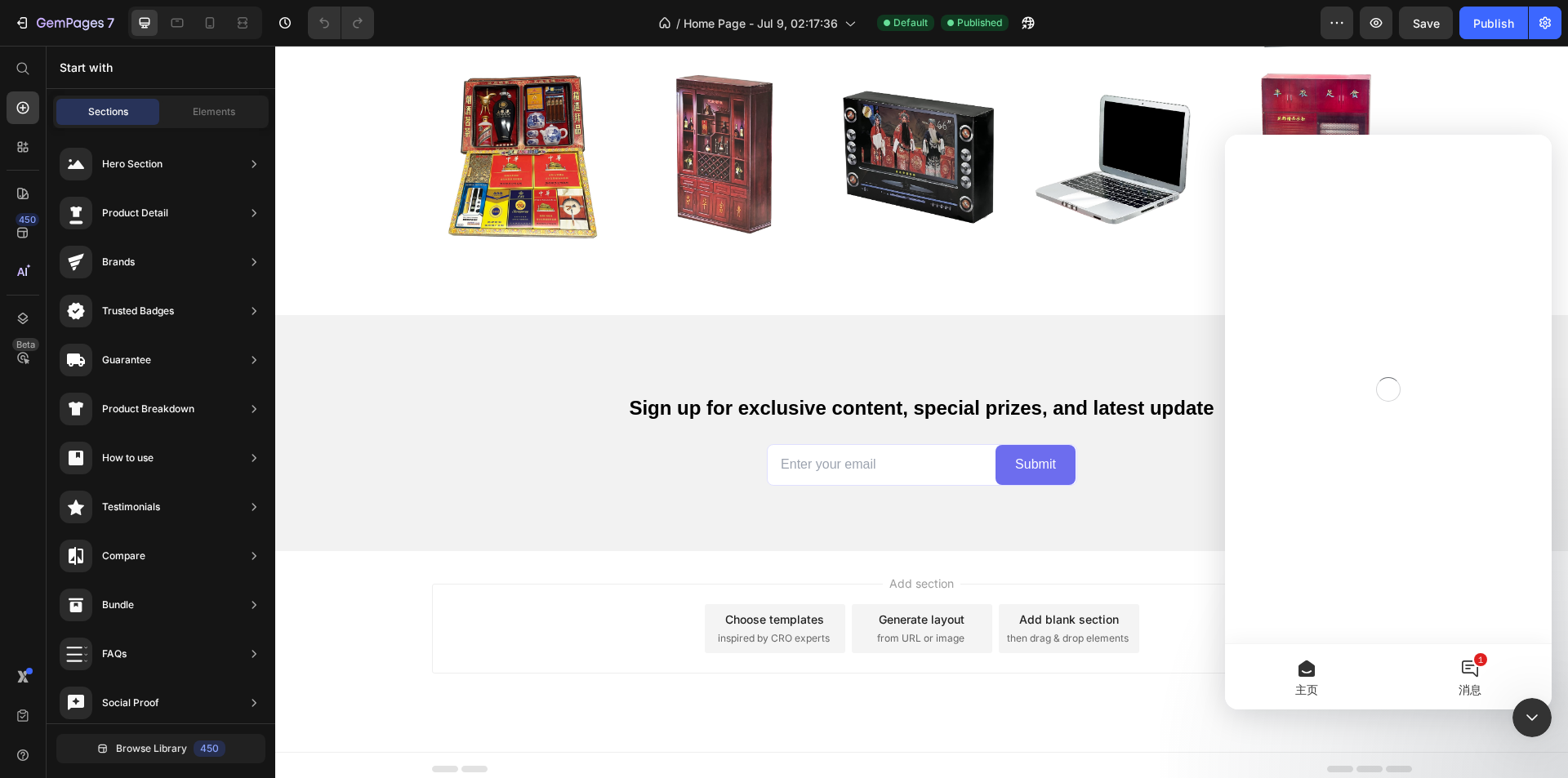 click on "1 消息" at bounding box center (1470, 677) 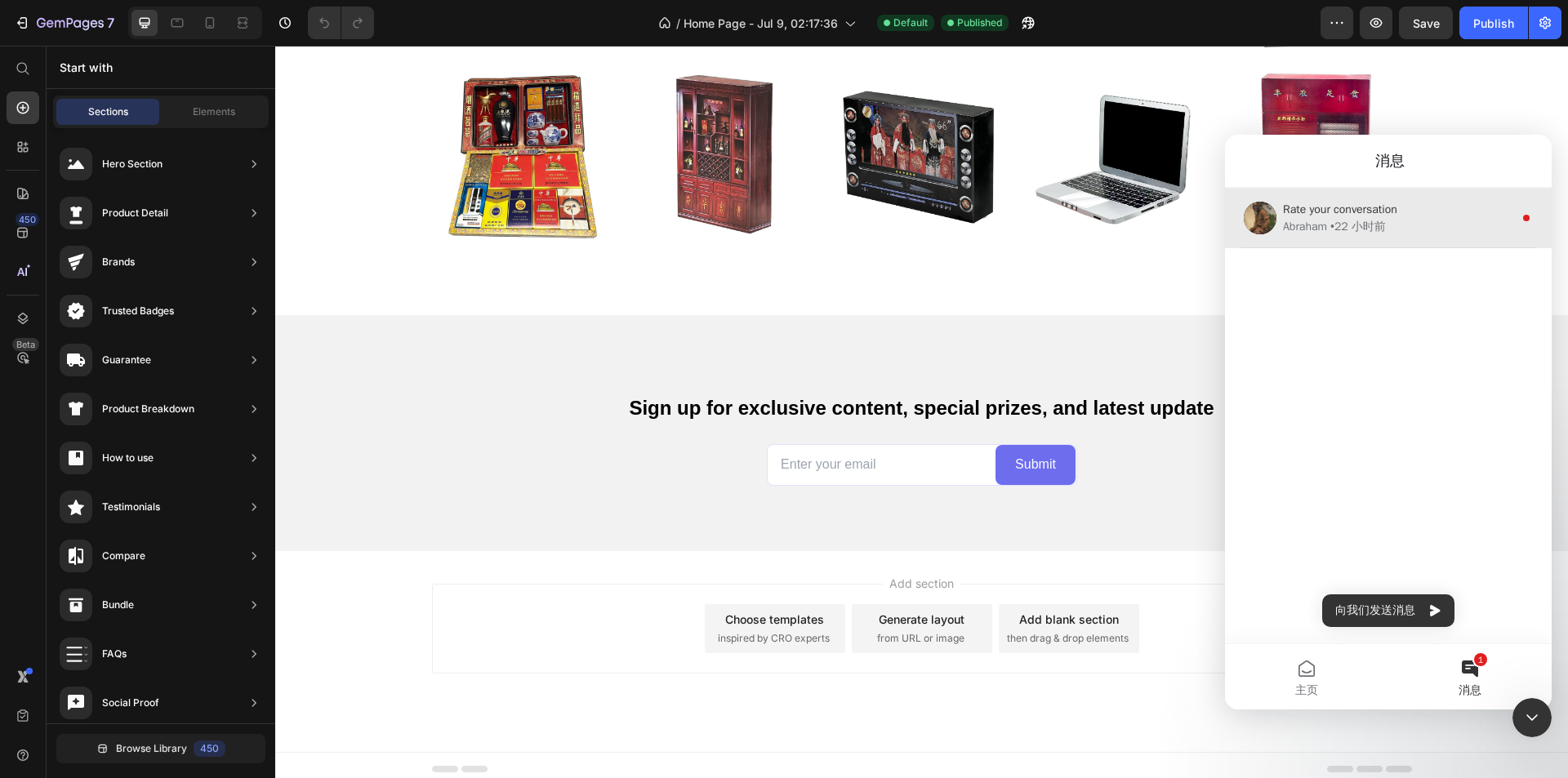 click on "Rate your conversation" at bounding box center [1340, 209] 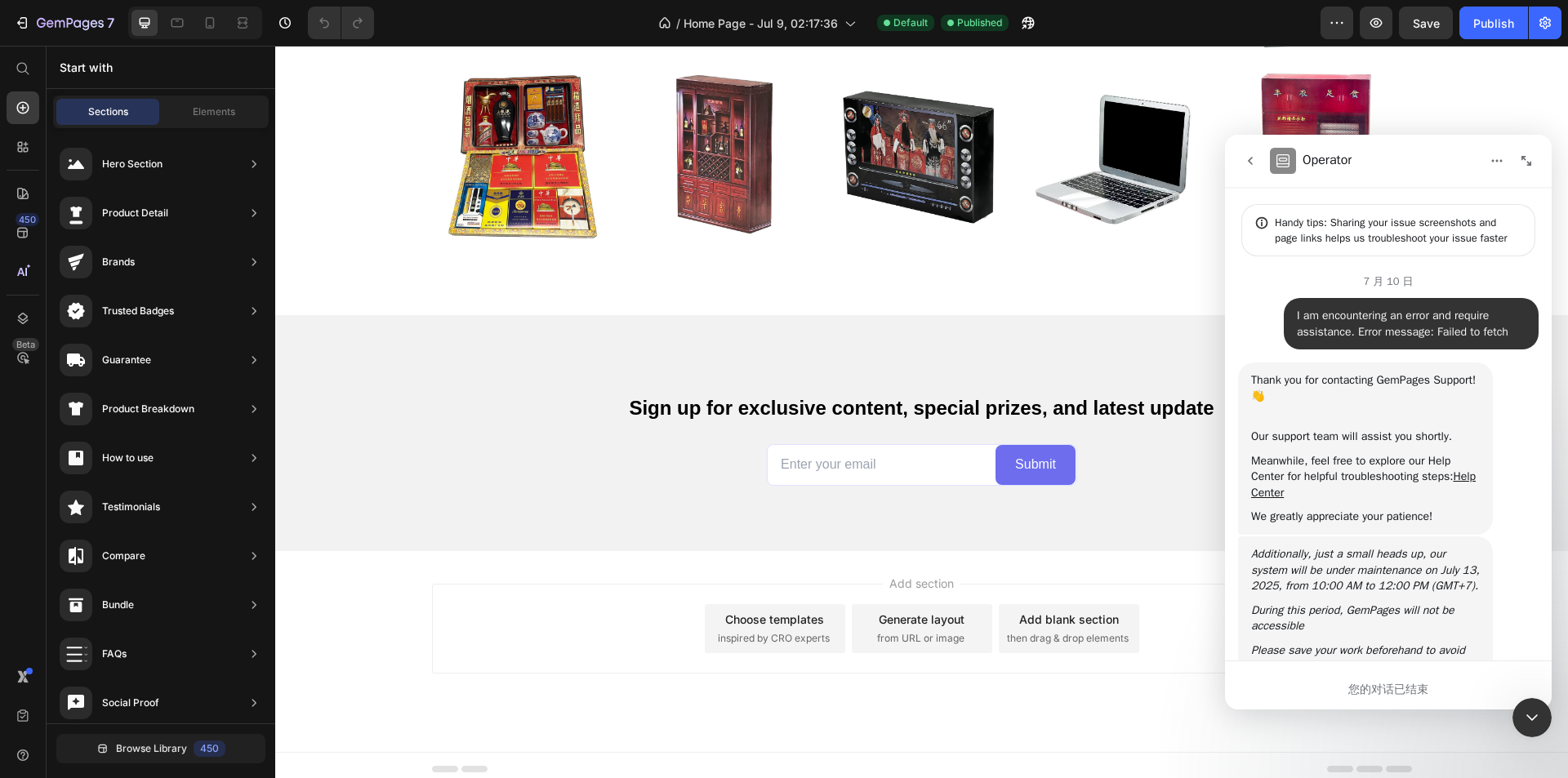 scroll, scrollTop: 2, scrollLeft: 0, axis: vertical 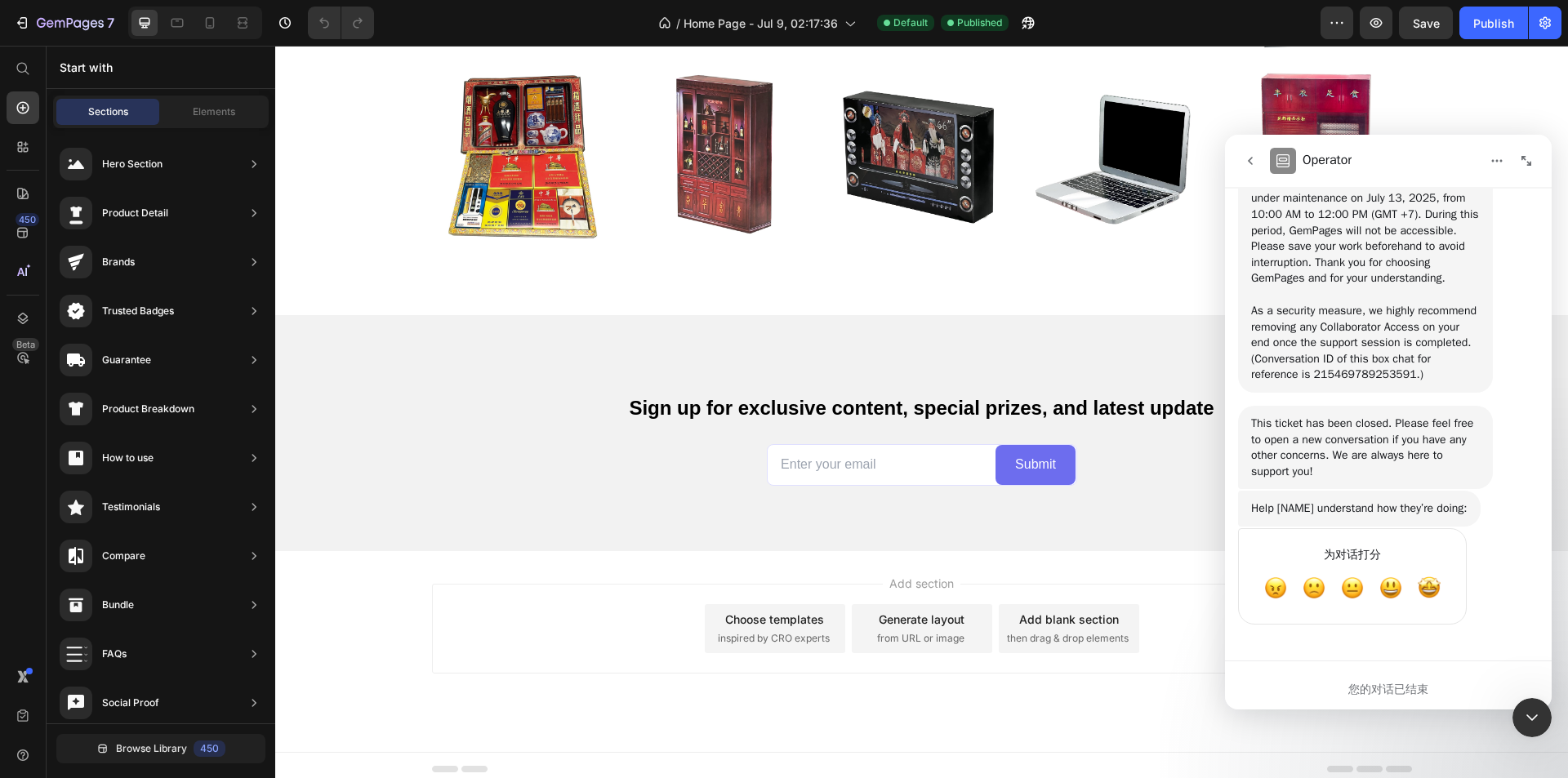 click on "Add section Choose templates inspired by CRO experts Generate layout from URL or image Add blank section then drag & drop elements" at bounding box center (921, 651) 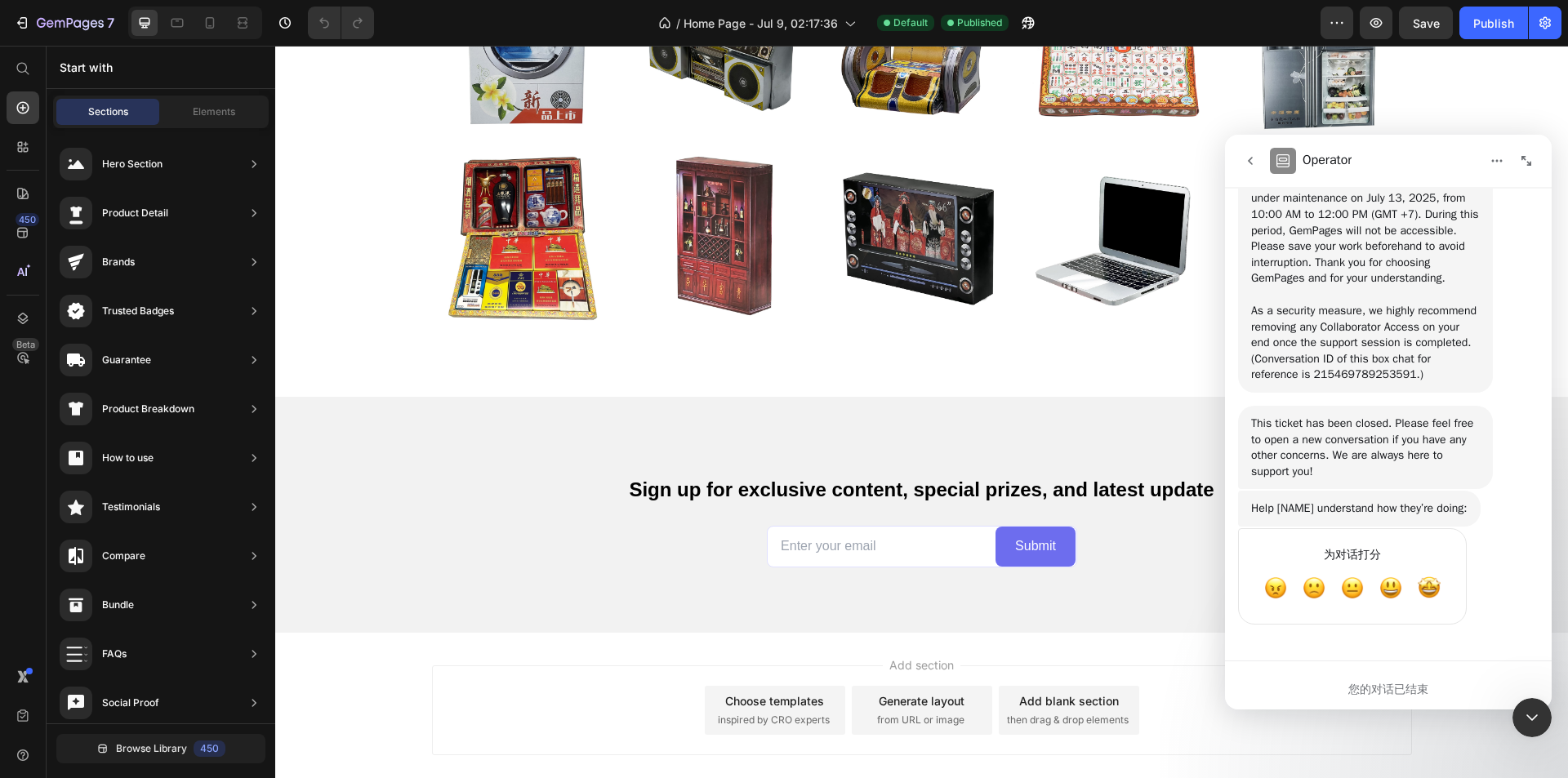 click 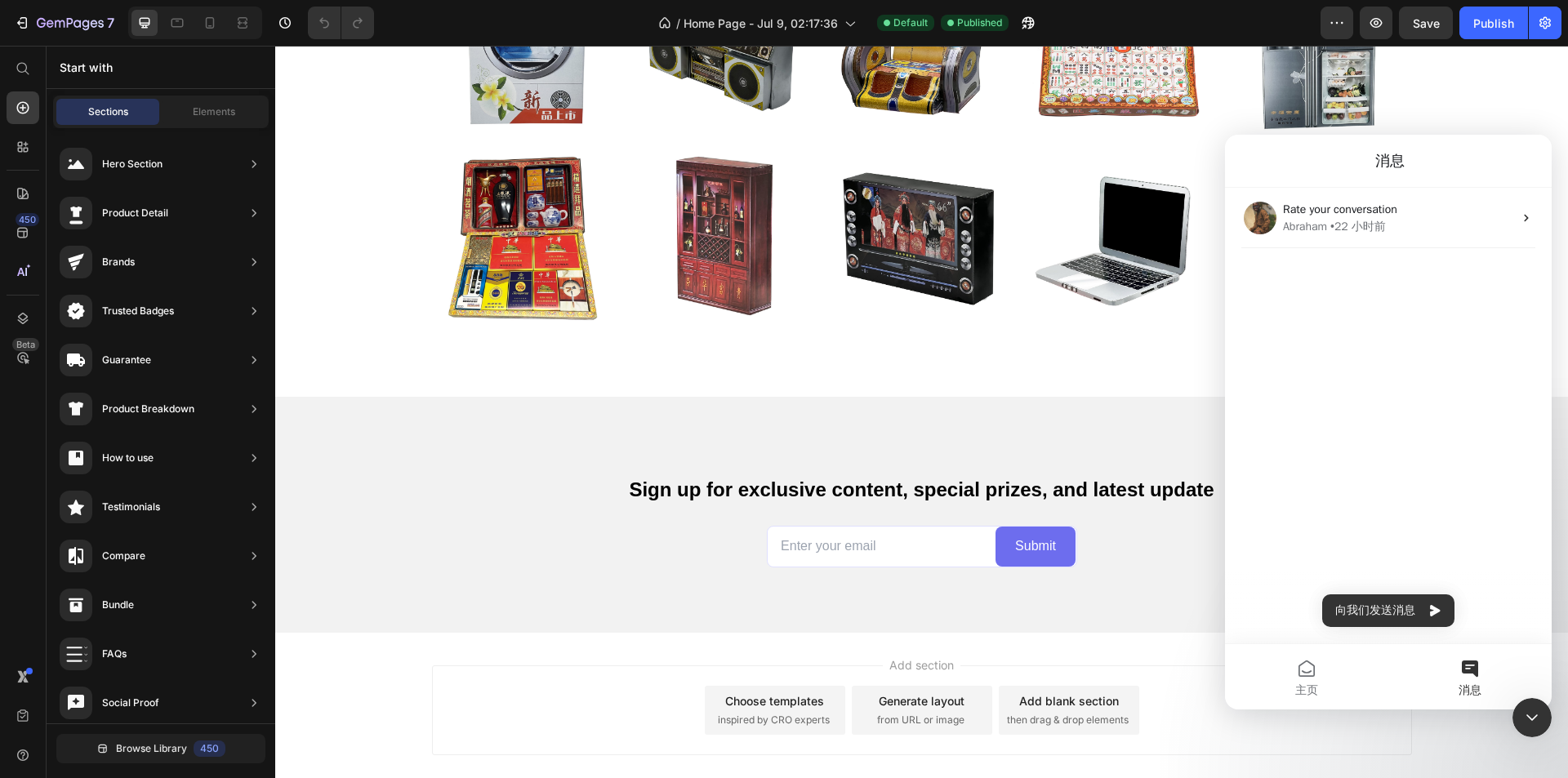 scroll, scrollTop: 0, scrollLeft: 0, axis: both 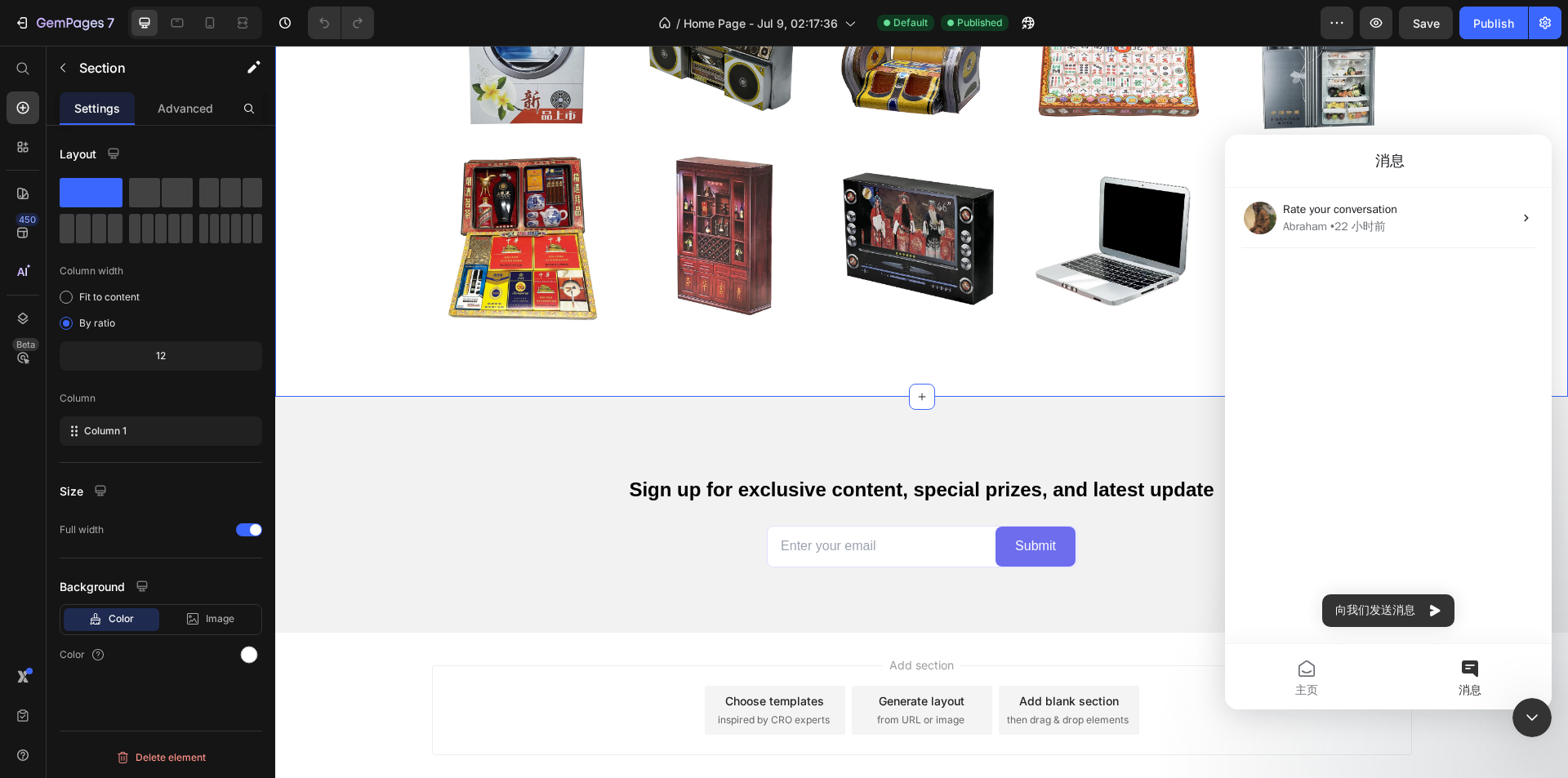 click on "OTHER Heading Send ancestral car,sacrificial goods to ancestor or lost loved ones so they have a better life in the nether world. And them will bless us and bring good luck to us. Text block Row Image Image Image Image Image Carousel Image Image Image Image Image Carousel Row" at bounding box center [921, 64] 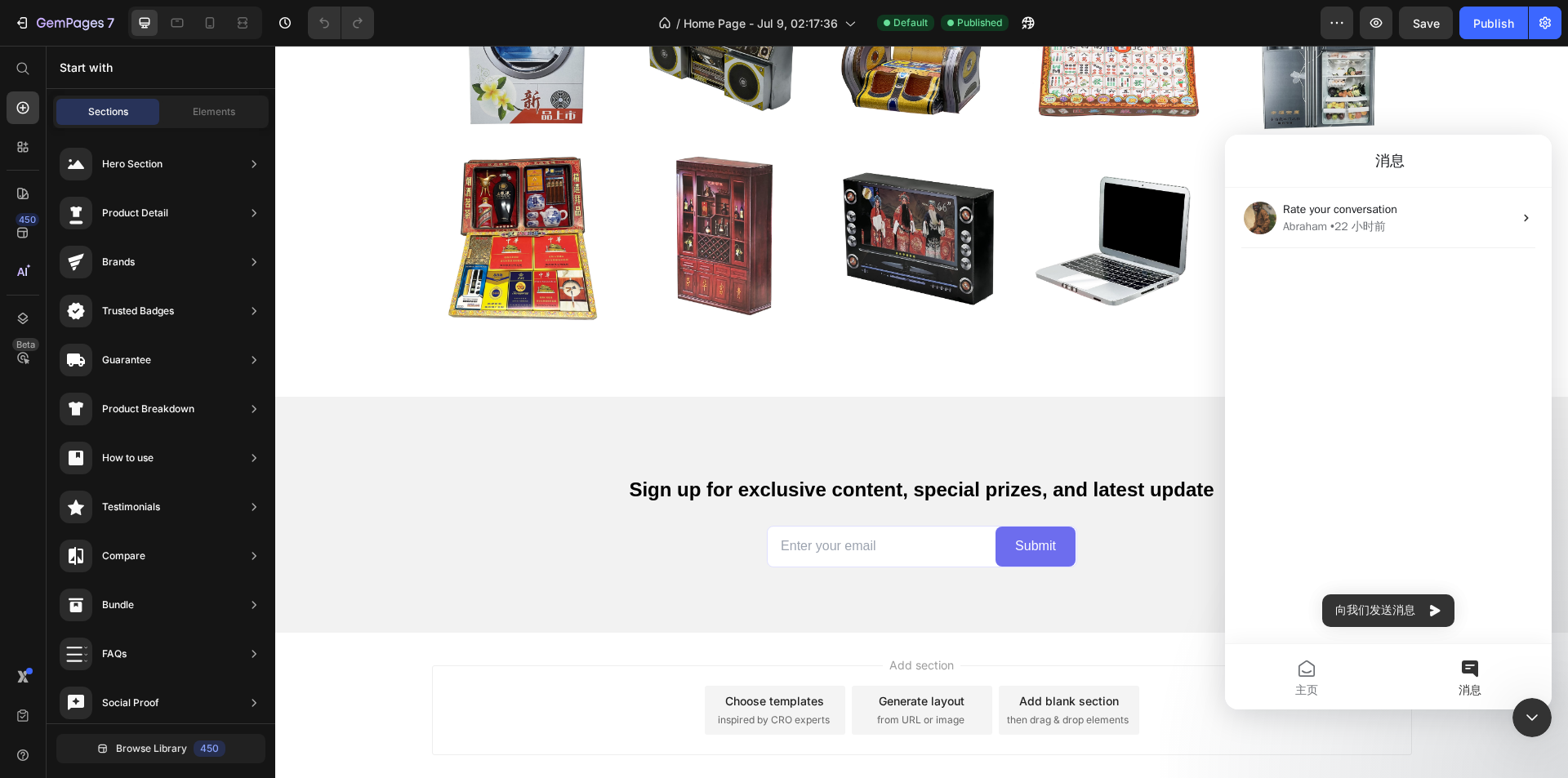 click on "Add section Choose templates inspired by CRO experts Generate layout from URL or image Add blank section then drag & drop elements" at bounding box center [922, 710] 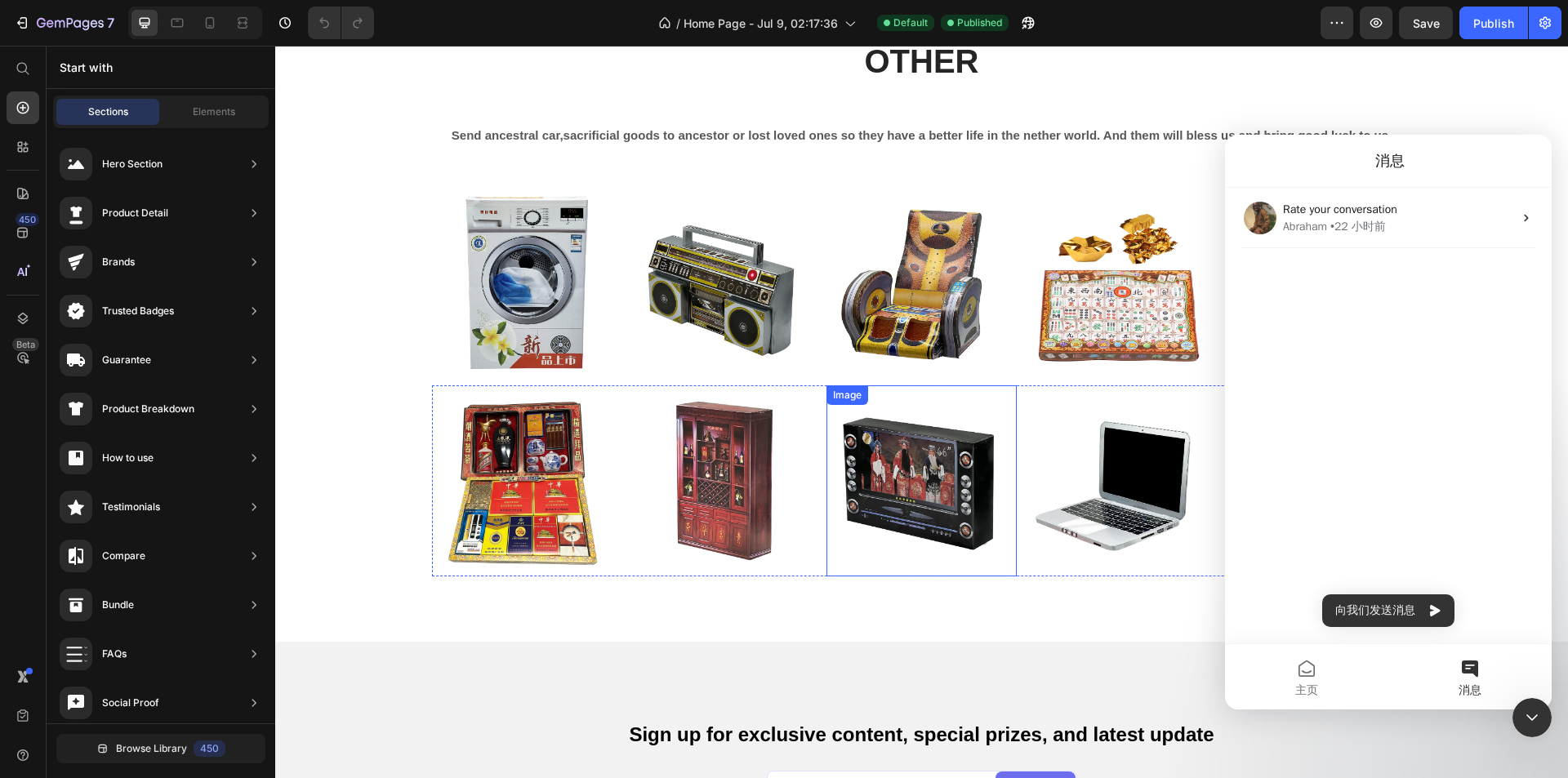 scroll, scrollTop: 5965, scrollLeft: 0, axis: vertical 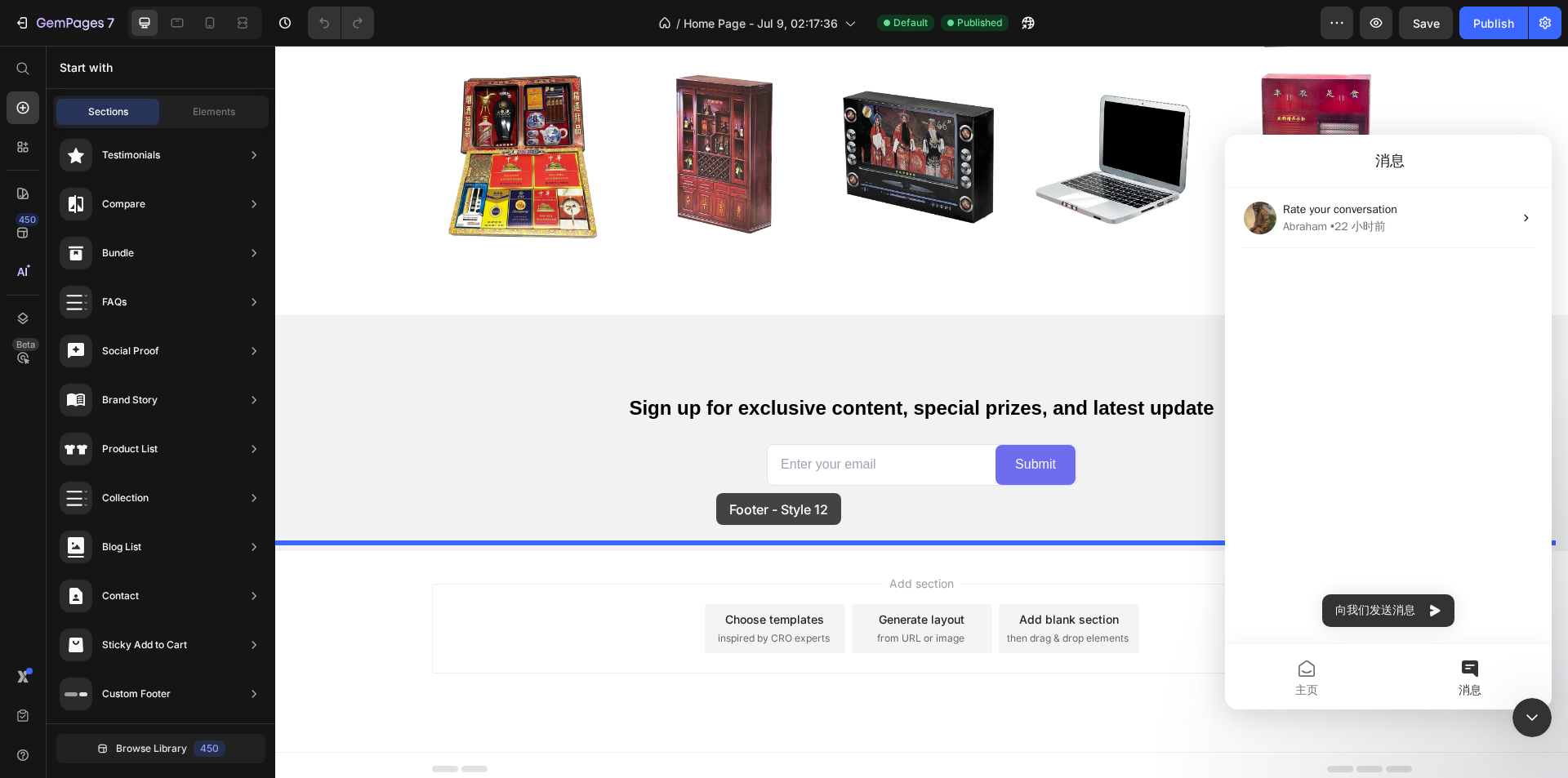 drag, startPoint x: 663, startPoint y: 269, endPoint x: 716, endPoint y: 493, distance: 230.18471 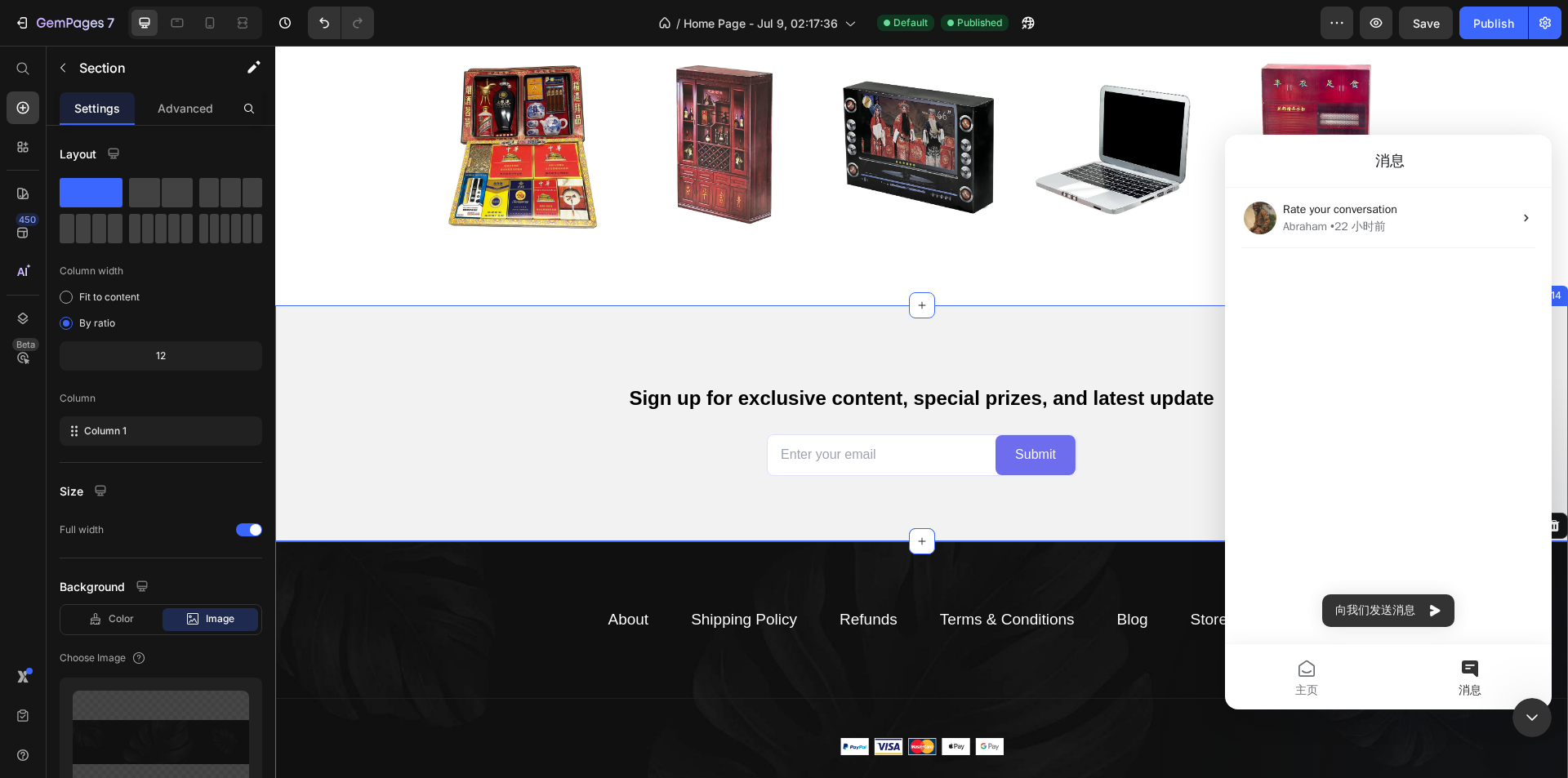 scroll, scrollTop: 6252, scrollLeft: 0, axis: vertical 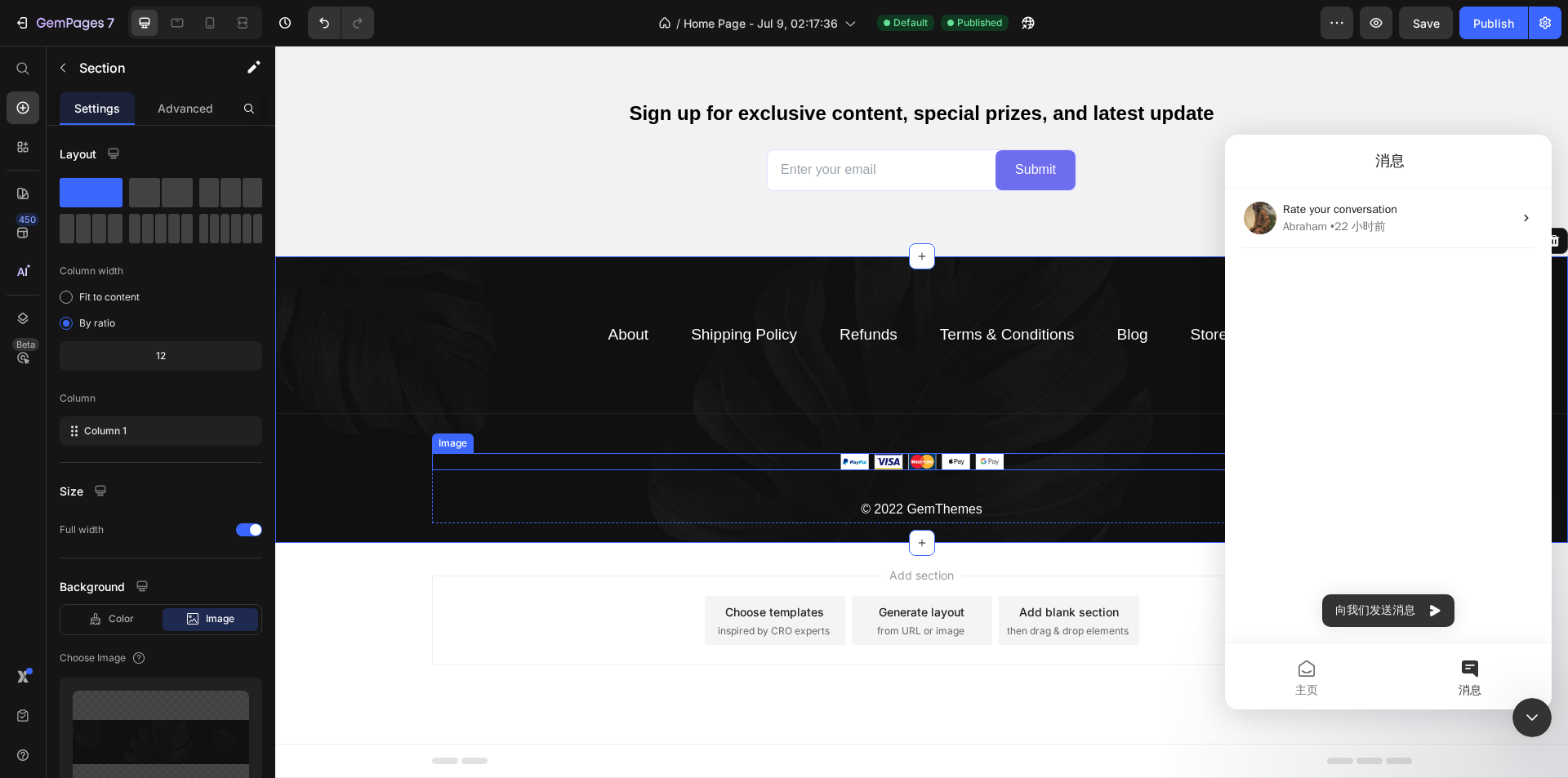 click at bounding box center [922, 461] 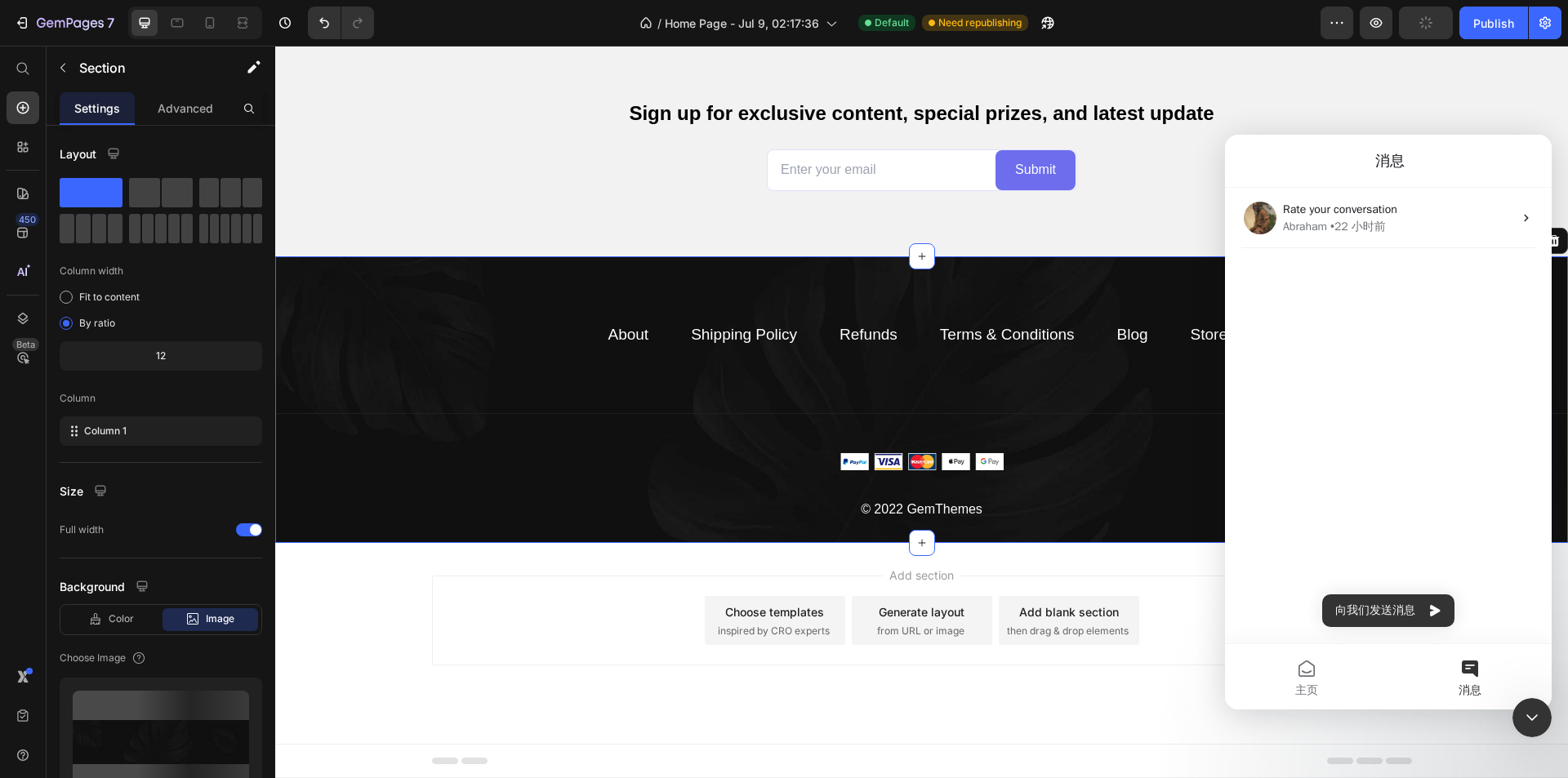 click on "About Text block Shipping Policy Text block Refunds Text block Terms & Conditions Text block Blog Text block Stores Text block Row                Title Line Image © 2022 GemThemes Text block Row Section 15   You can create reusable sections Create Theme Section AI Content Write with GemAI What would you like to describe here? Tone and Voice Persuasive Product Show more Generate" at bounding box center [921, 399] 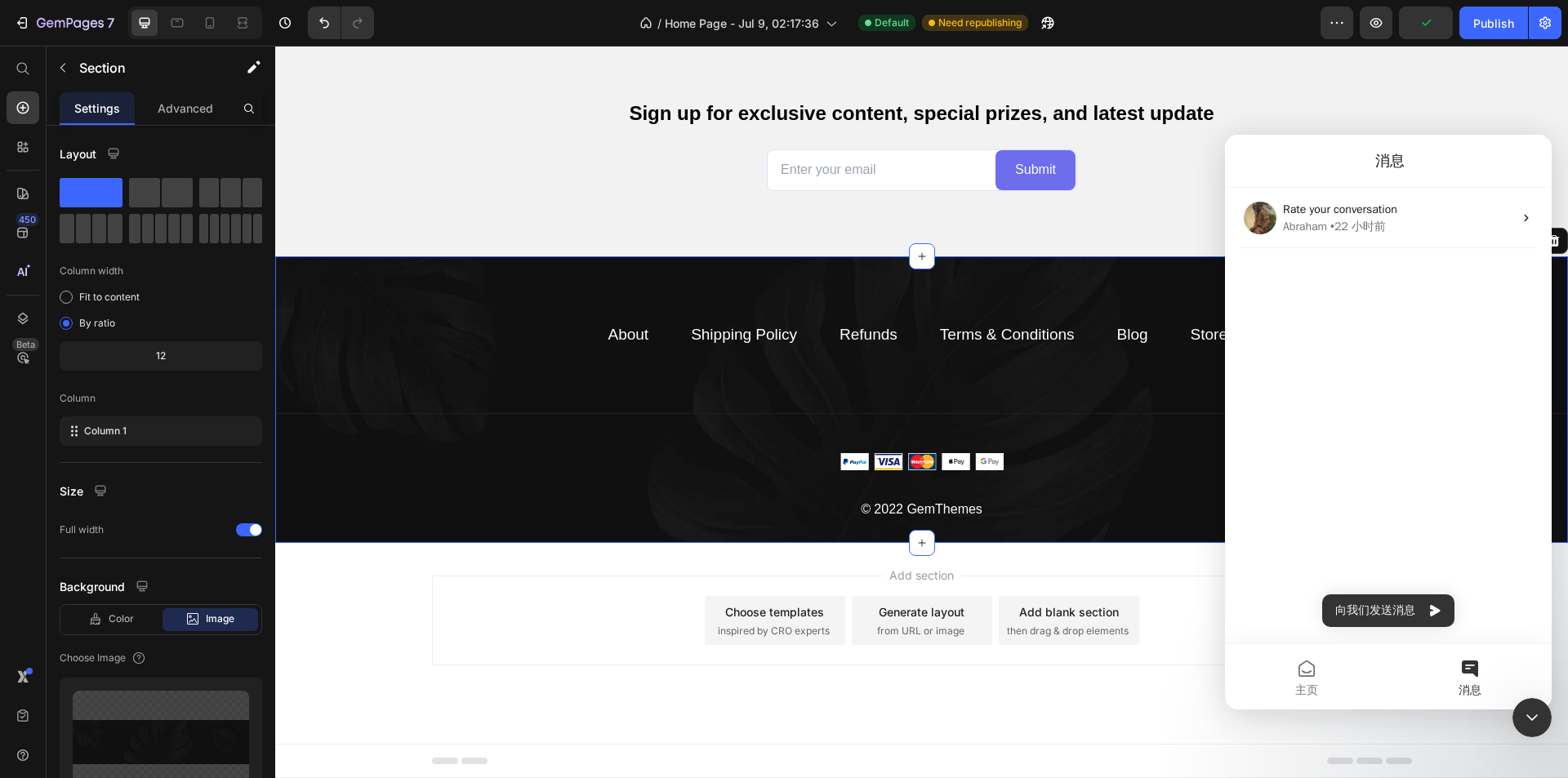 click 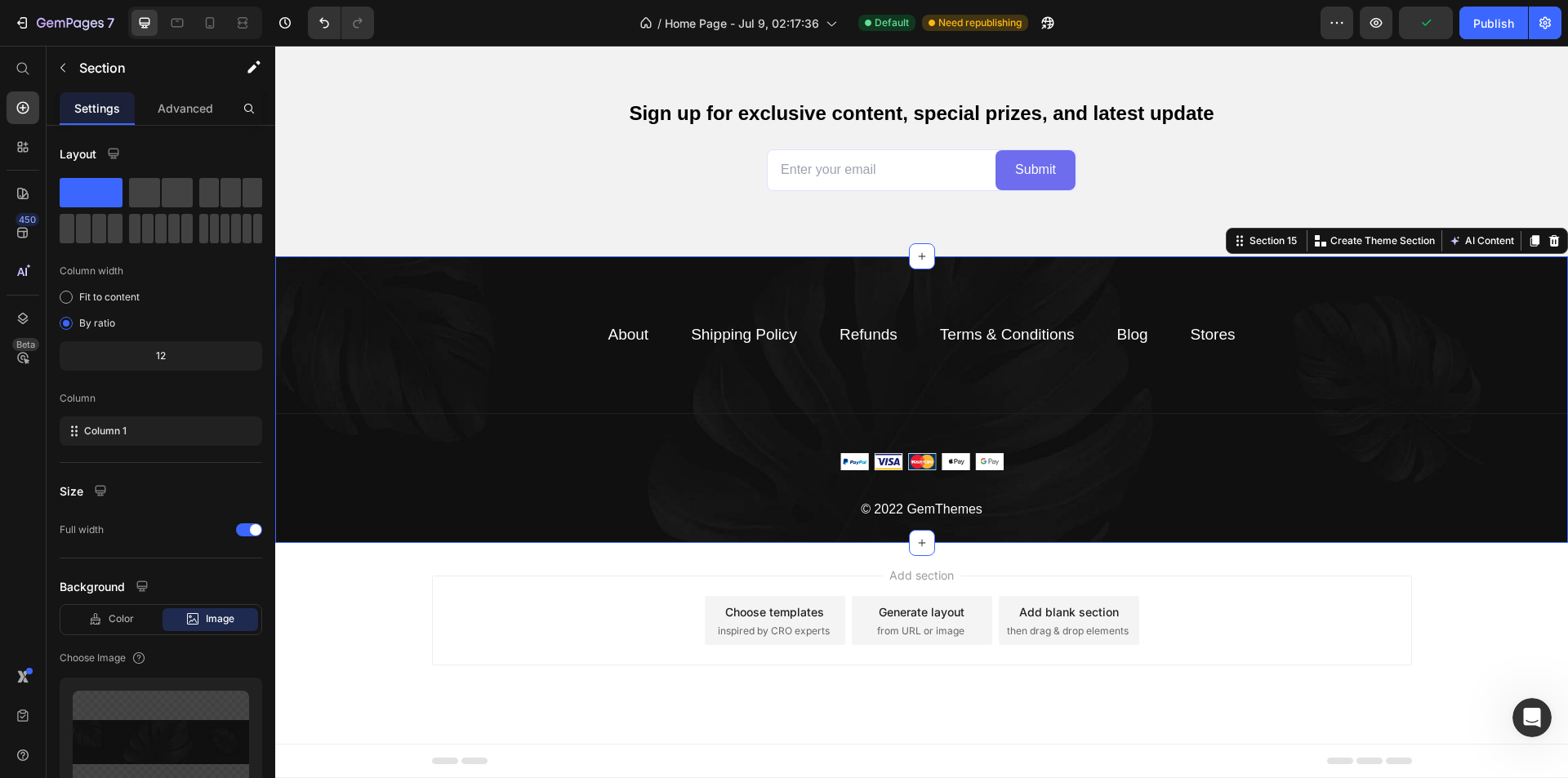 scroll, scrollTop: 0, scrollLeft: 0, axis: both 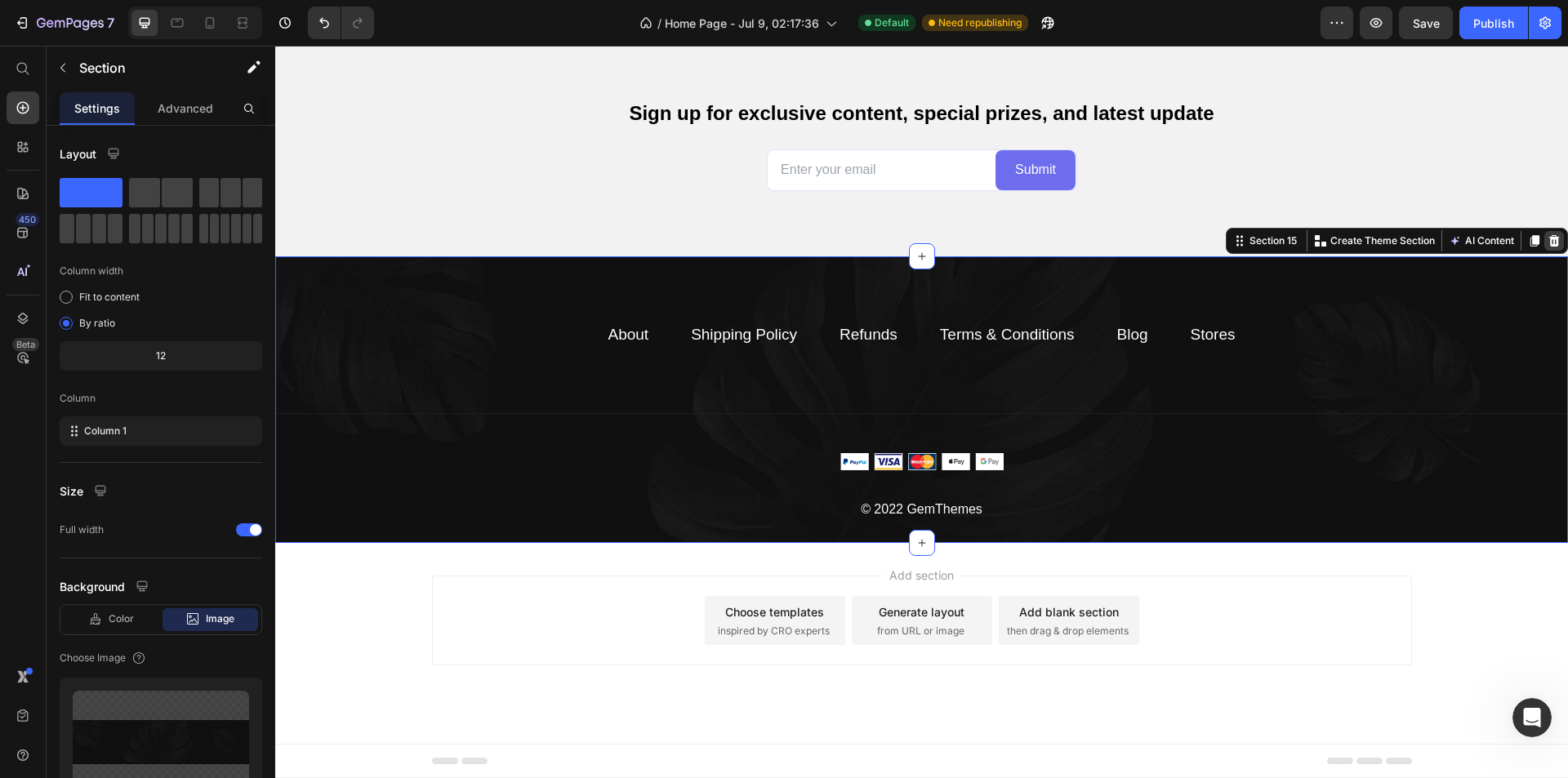click 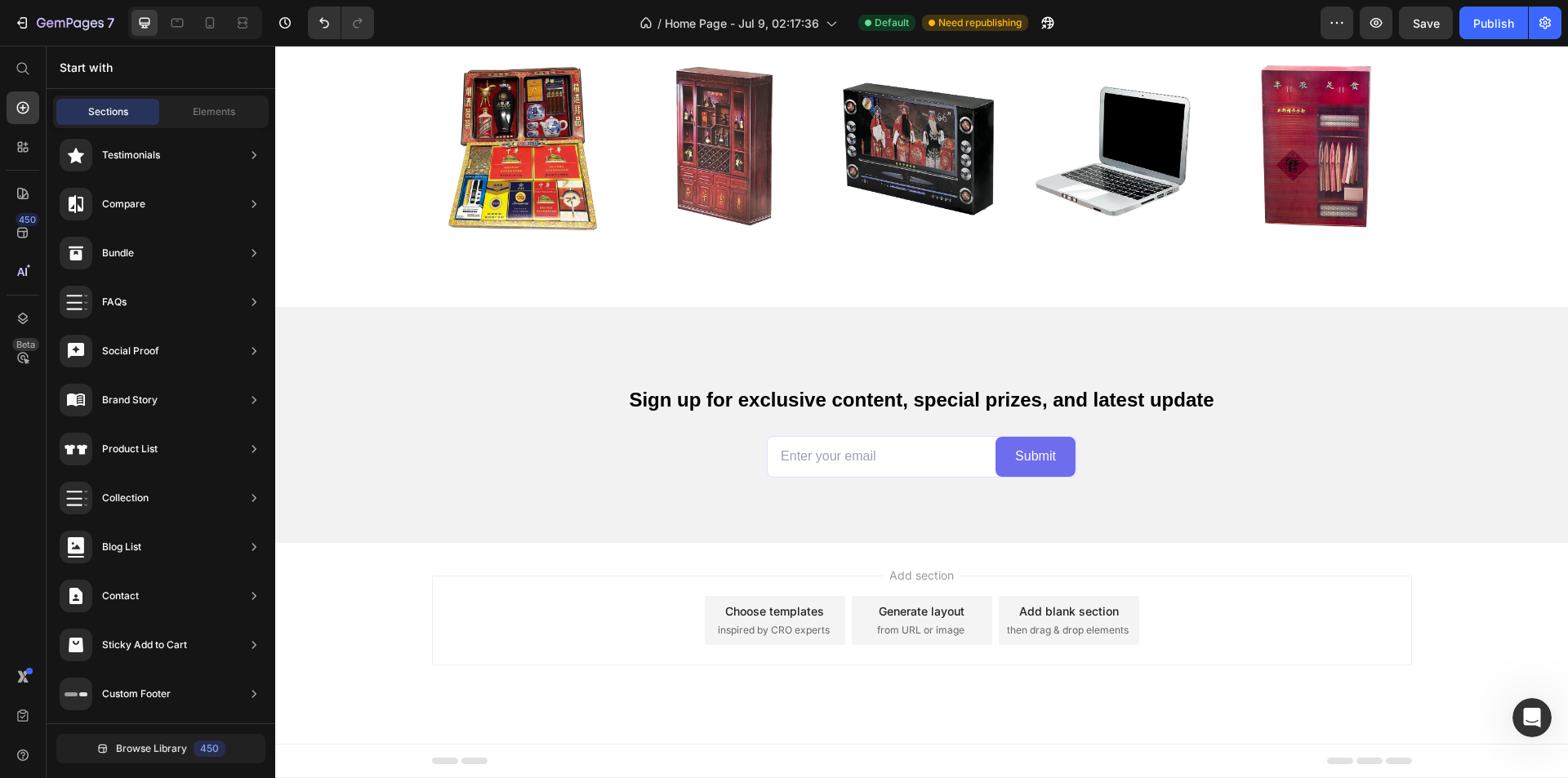 scroll, scrollTop: 5908, scrollLeft: 0, axis: vertical 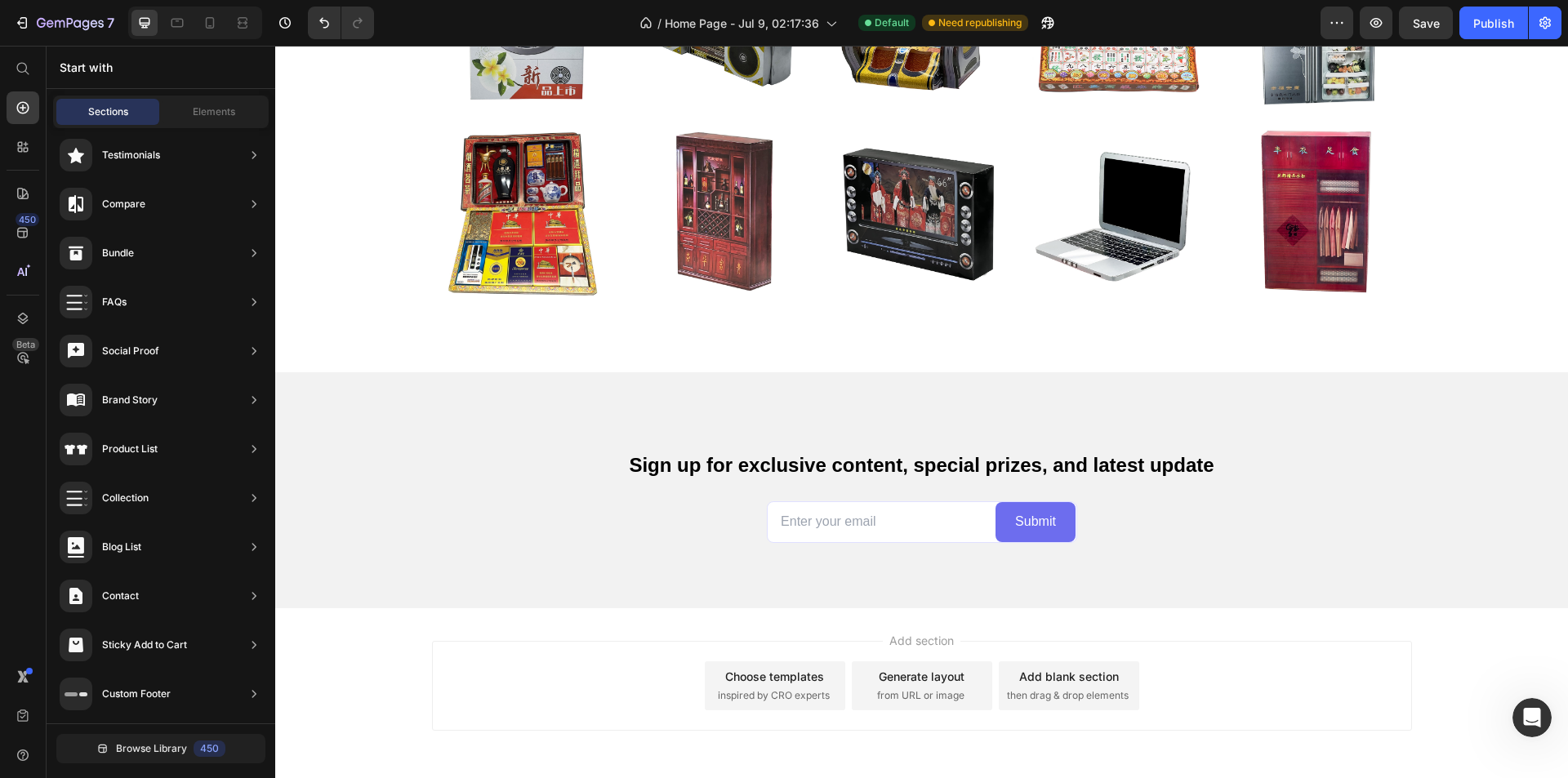 click on "Footer" at bounding box center (921, 826) 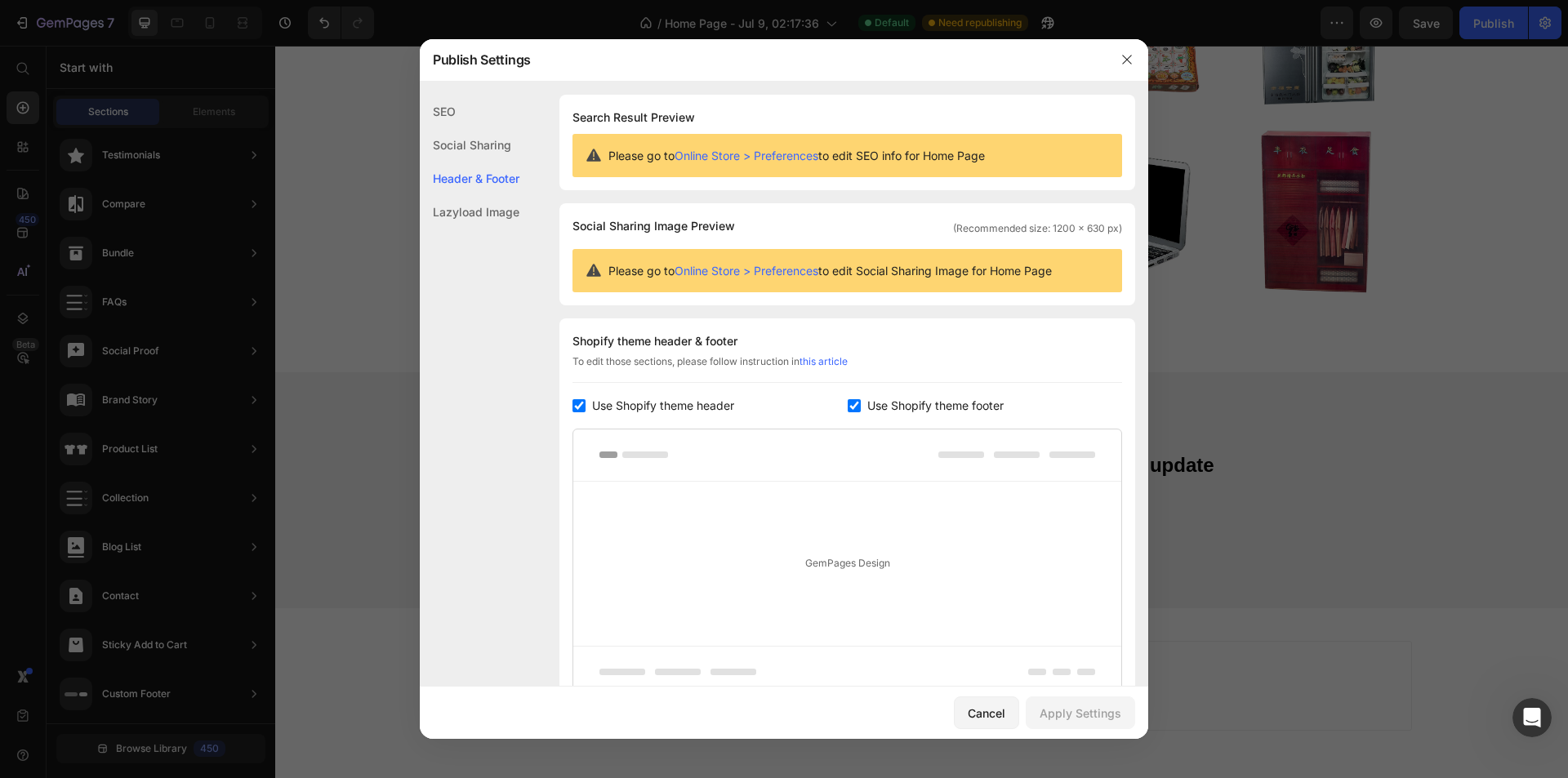 scroll, scrollTop: 145, scrollLeft: 0, axis: vertical 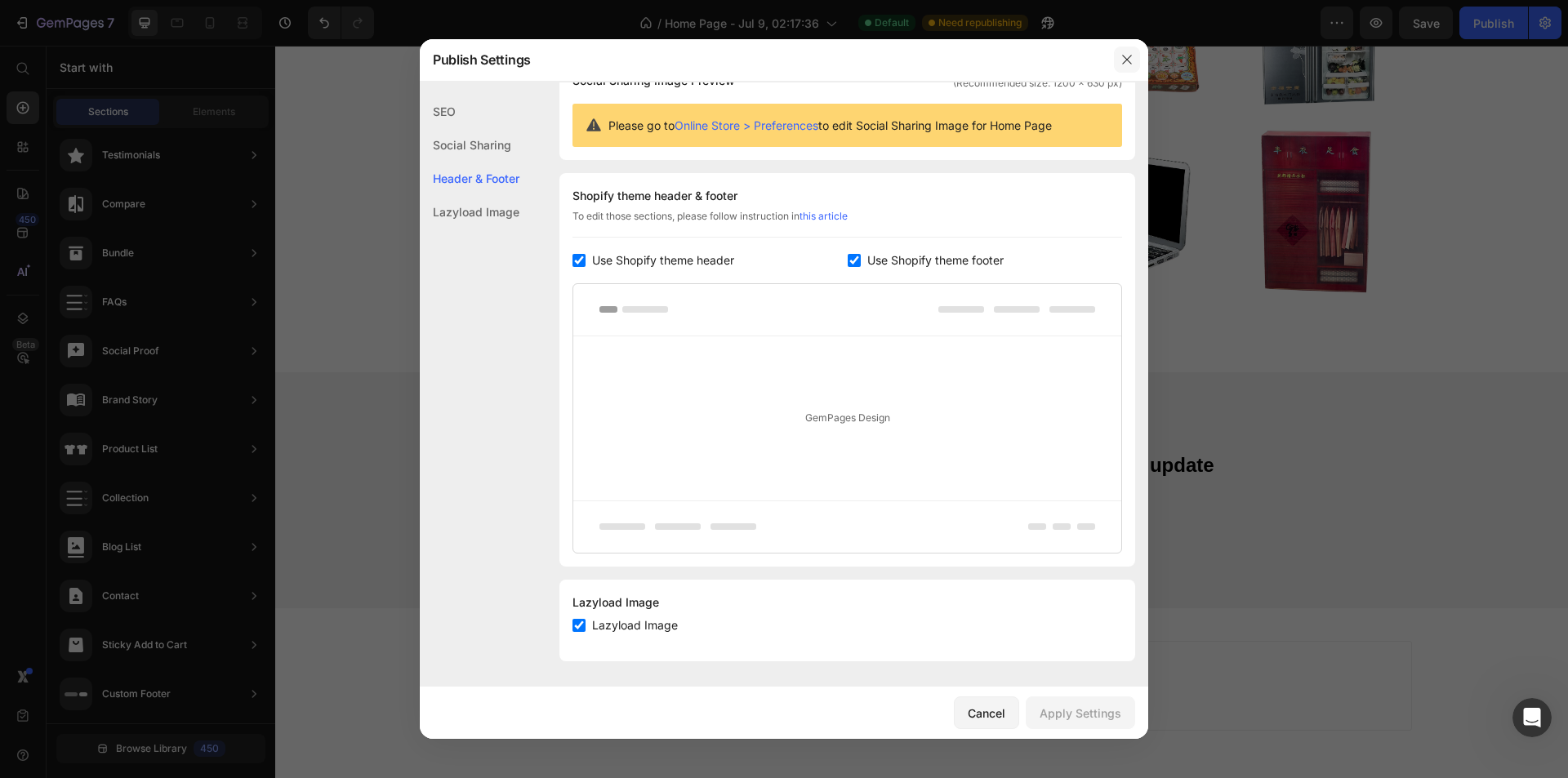 click 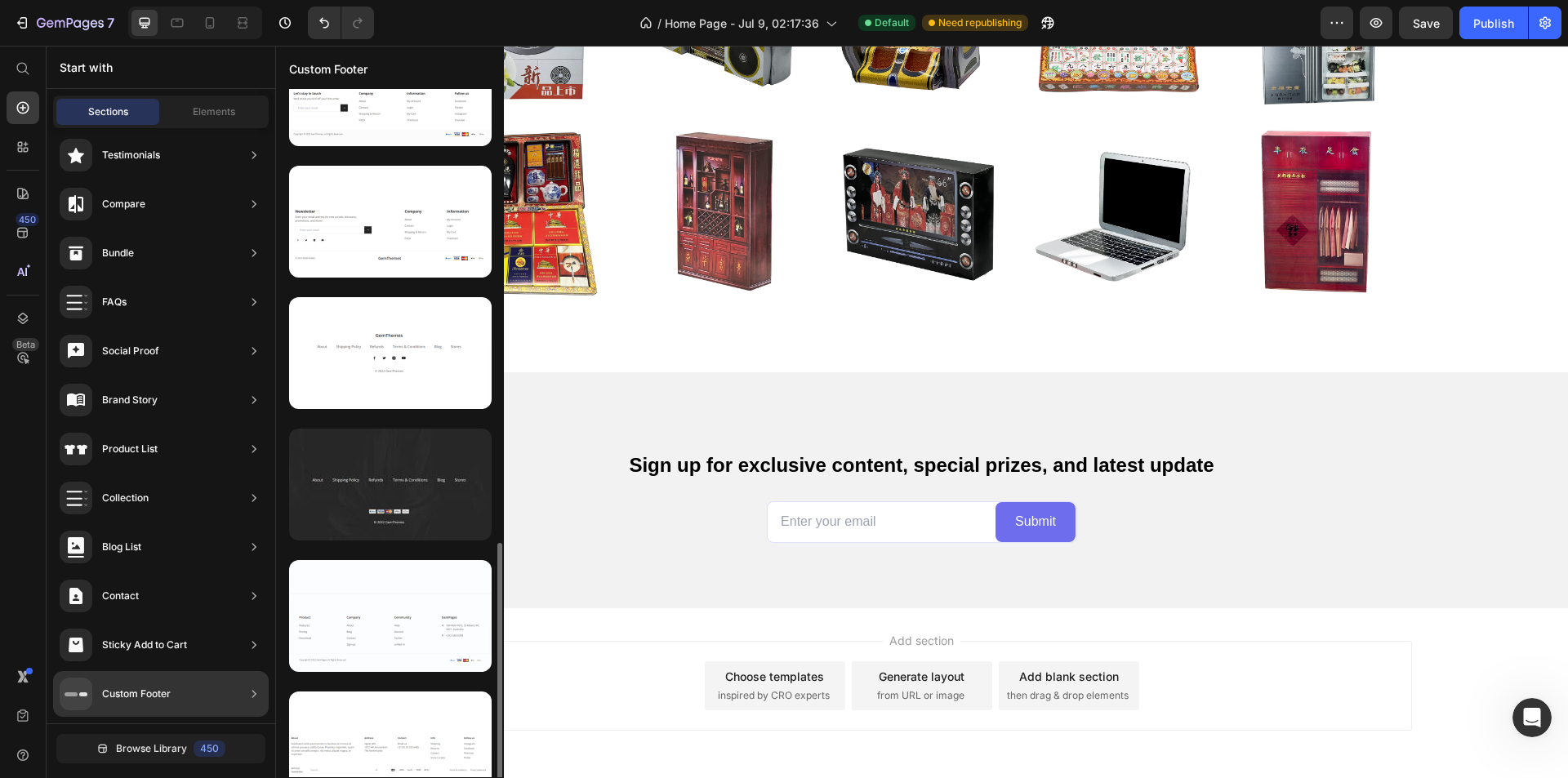 scroll, scrollTop: 1143, scrollLeft: 0, axis: vertical 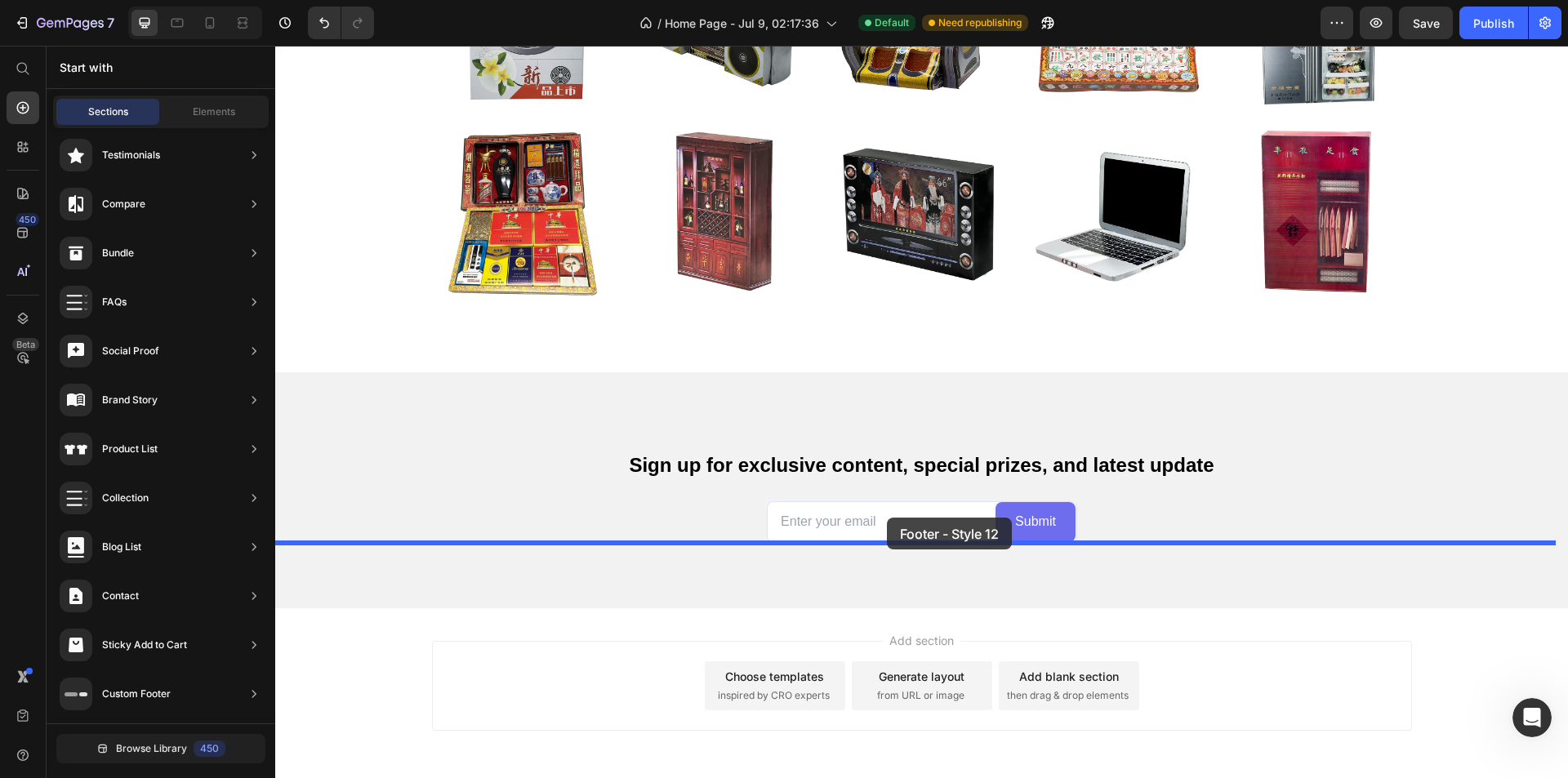drag, startPoint x: 639, startPoint y: 409, endPoint x: 887, endPoint y: 518, distance: 270.89666 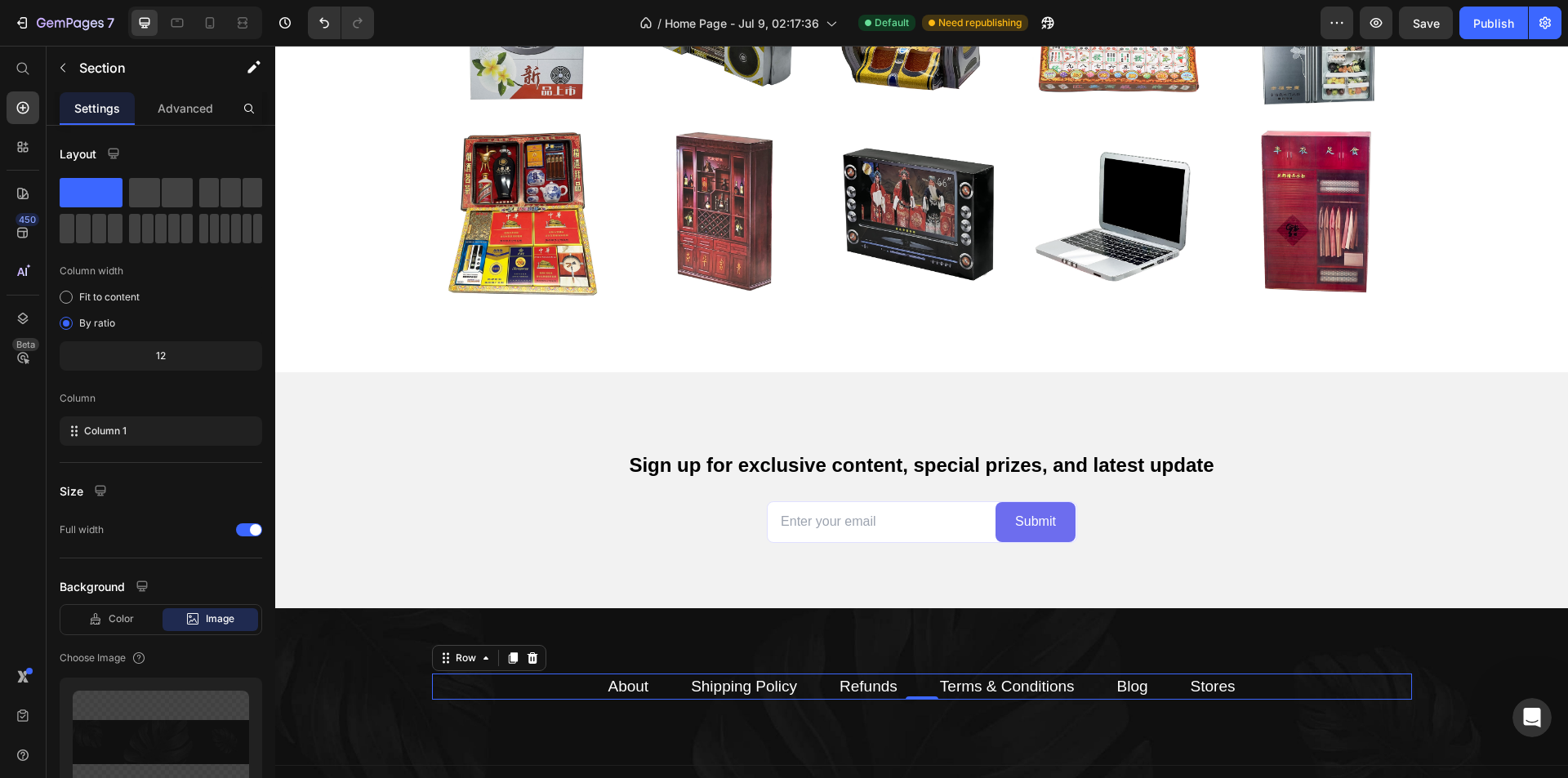 click on "About Text block Shipping Policy Text block Refunds Text block Terms & Conditions Text block Blog Text block Stores Text block Row   0" at bounding box center [922, 687] 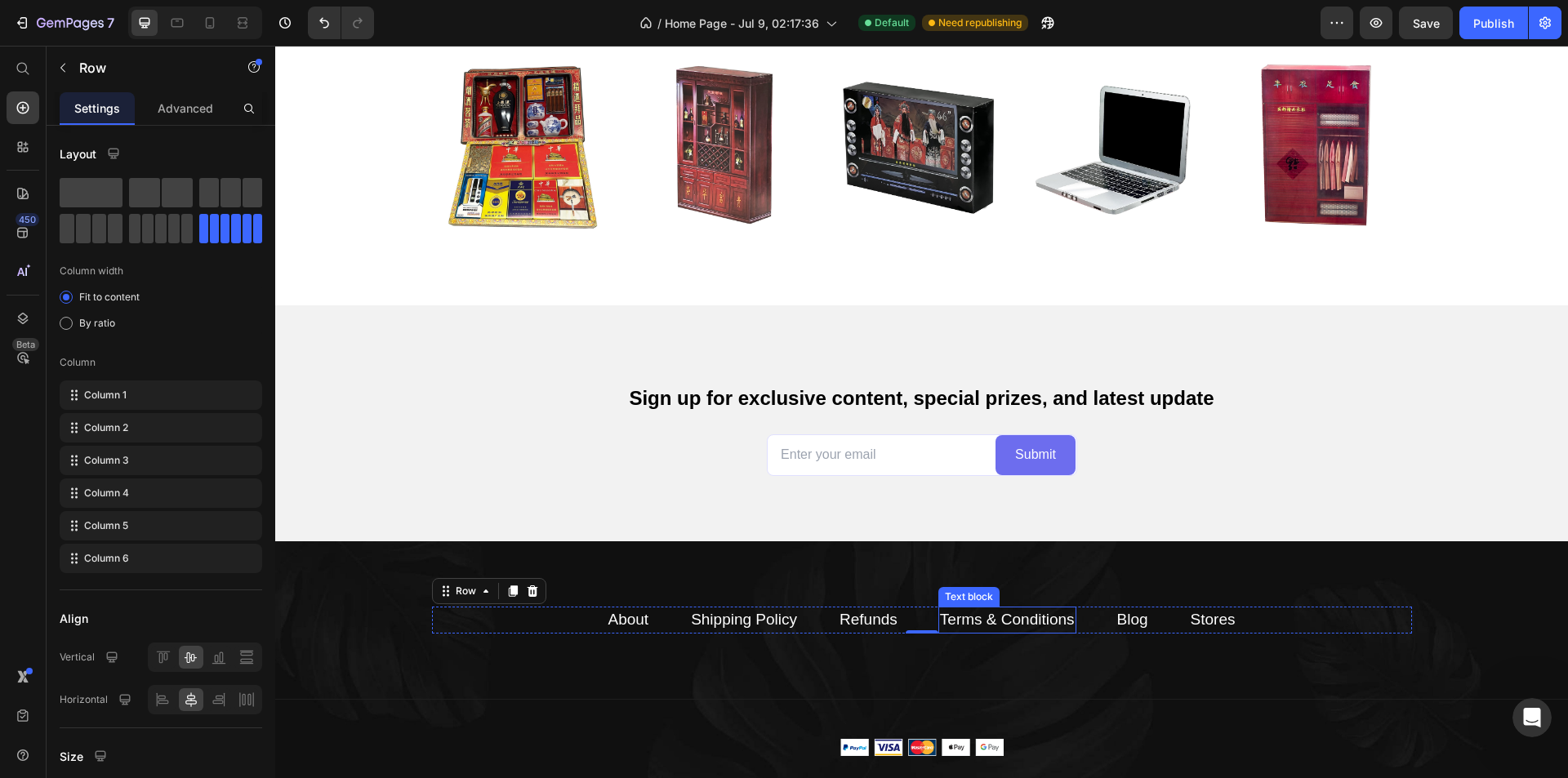scroll, scrollTop: 6153, scrollLeft: 0, axis: vertical 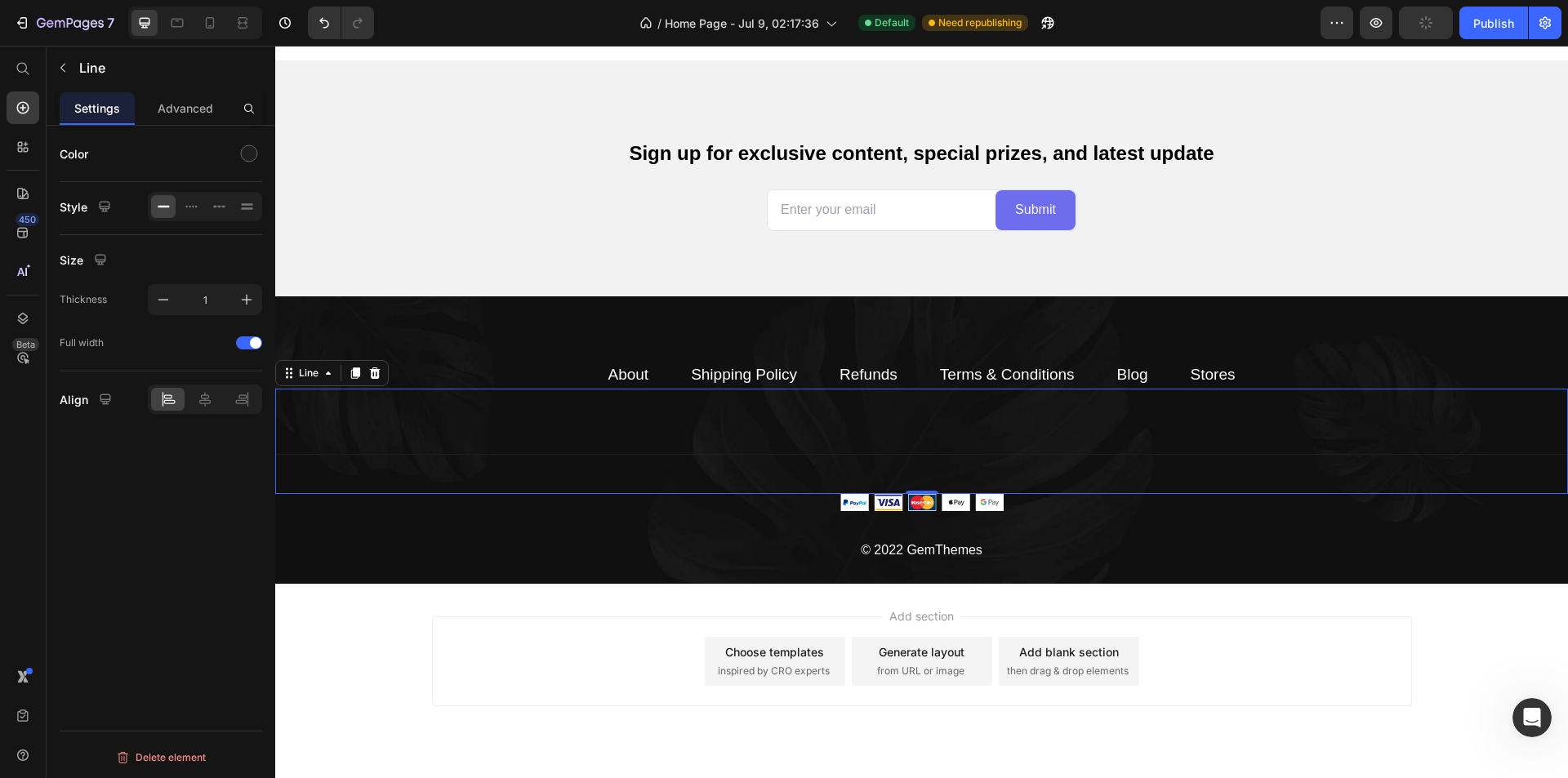 click on "Title Line   0" at bounding box center (921, 441) 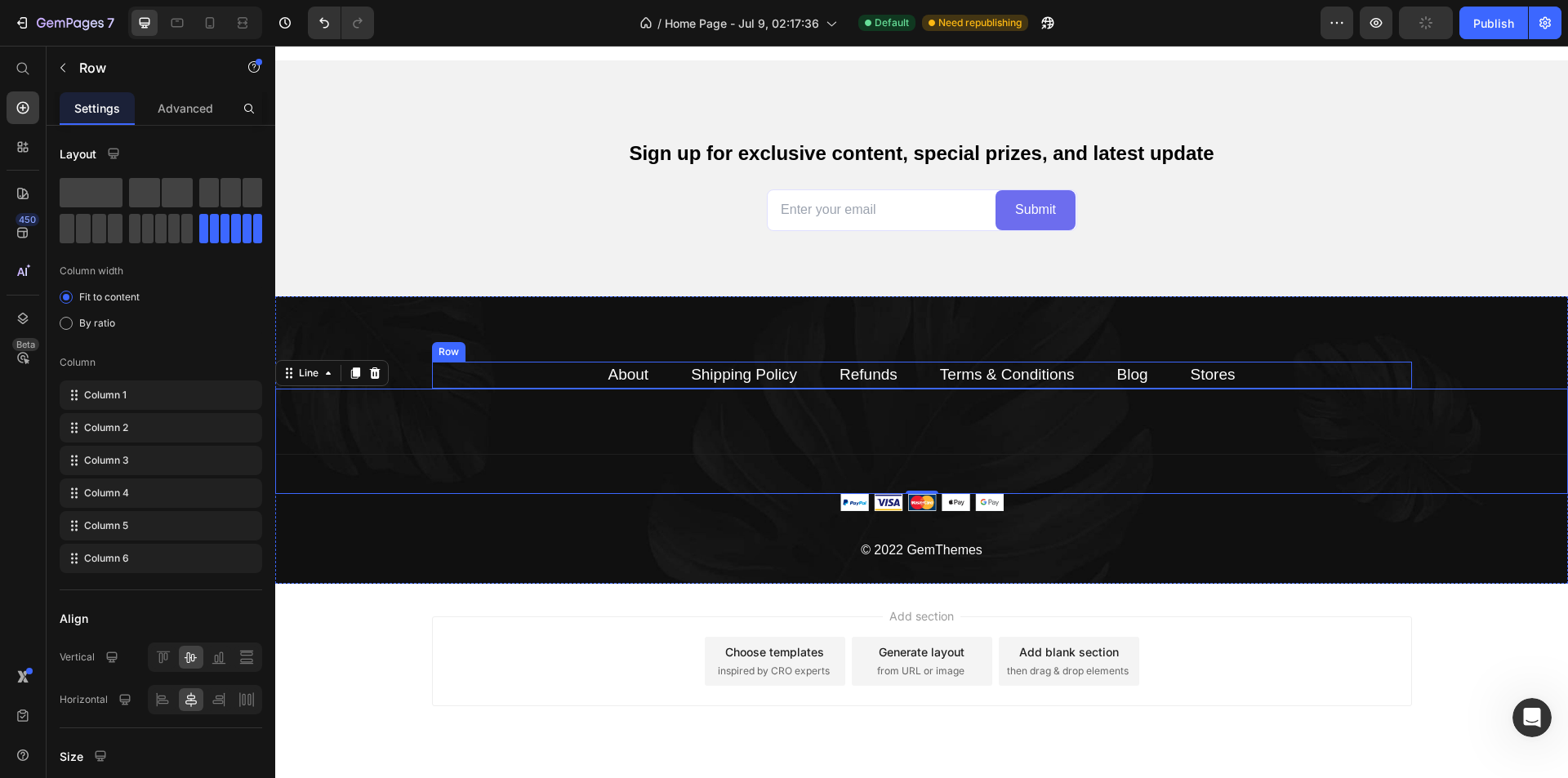 click on "About Text block Shipping Policy Text block Refunds Text block Terms & Conditions Text block Blog Text block Stores Text block Row" at bounding box center (922, 375) 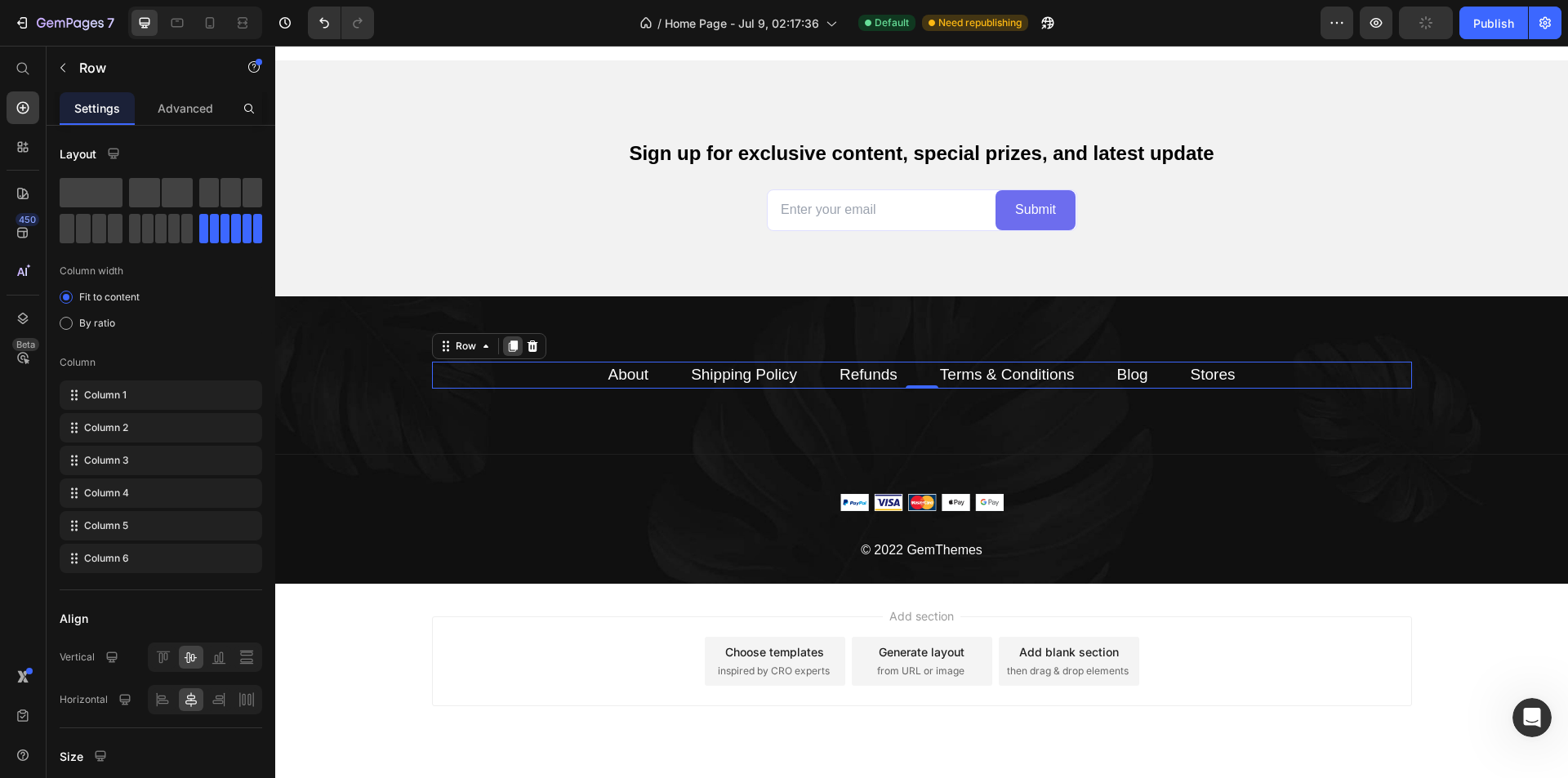 click at bounding box center (513, 346) 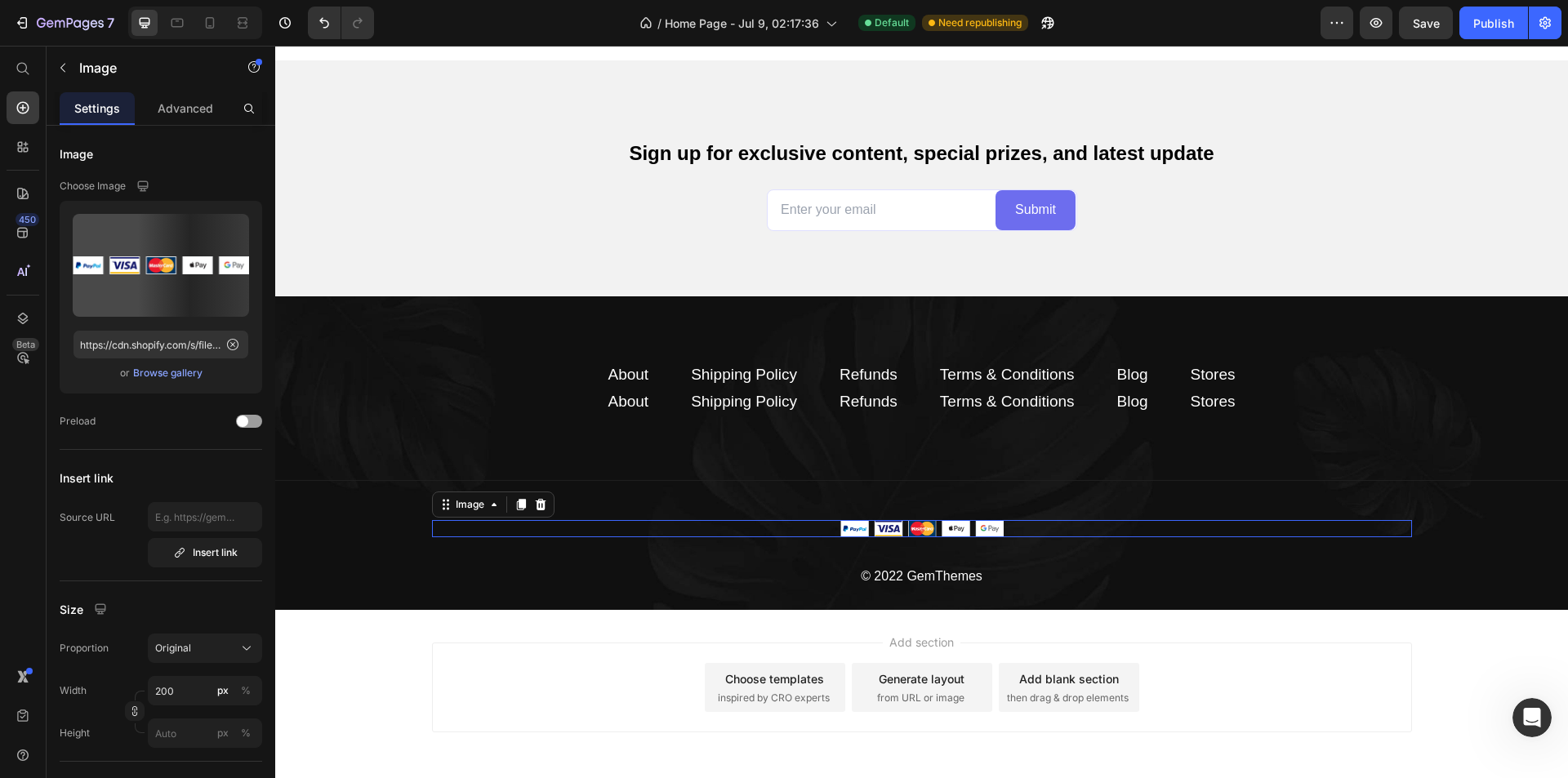 click at bounding box center (922, 528) 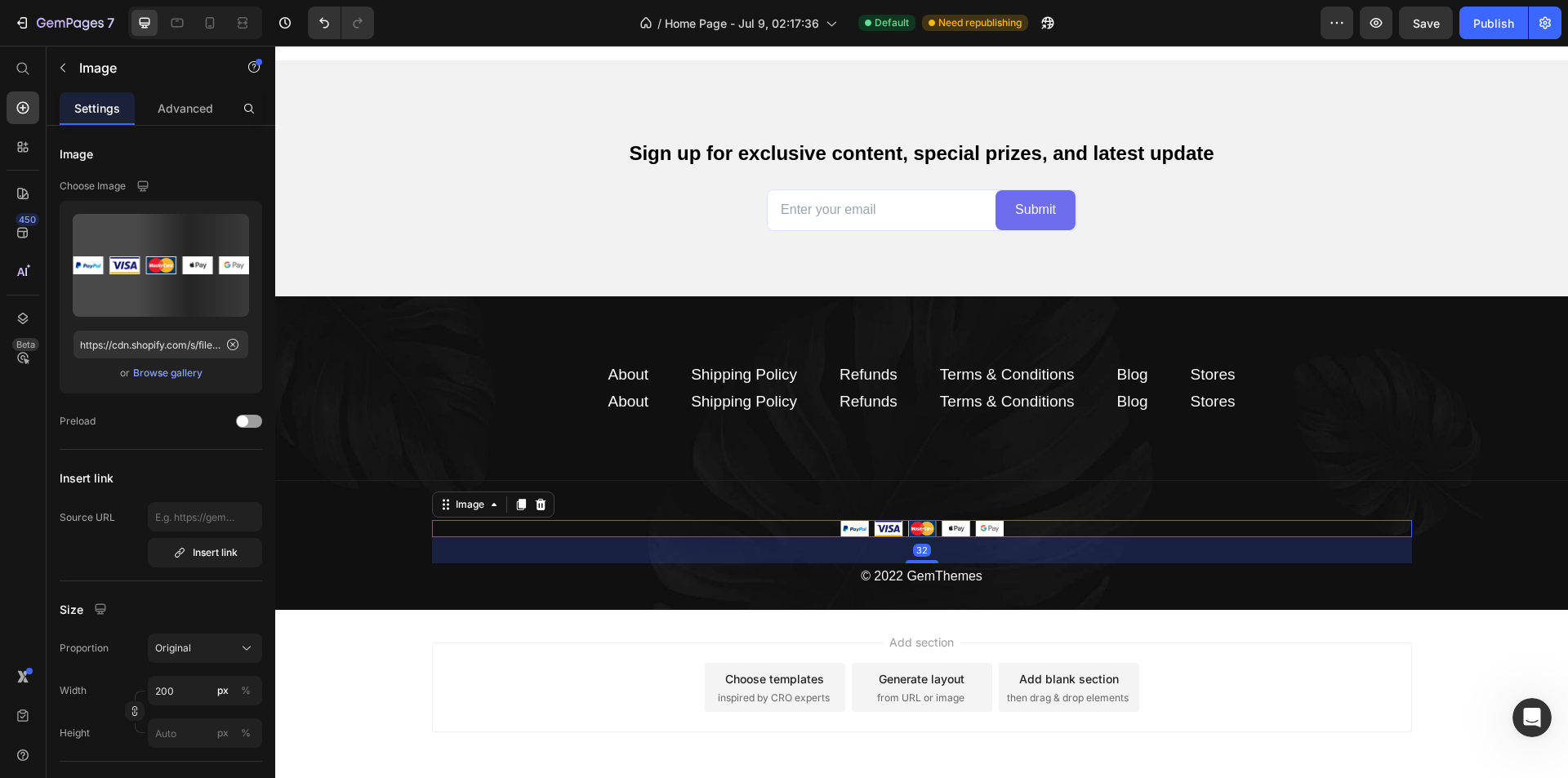 click at bounding box center (922, 528) 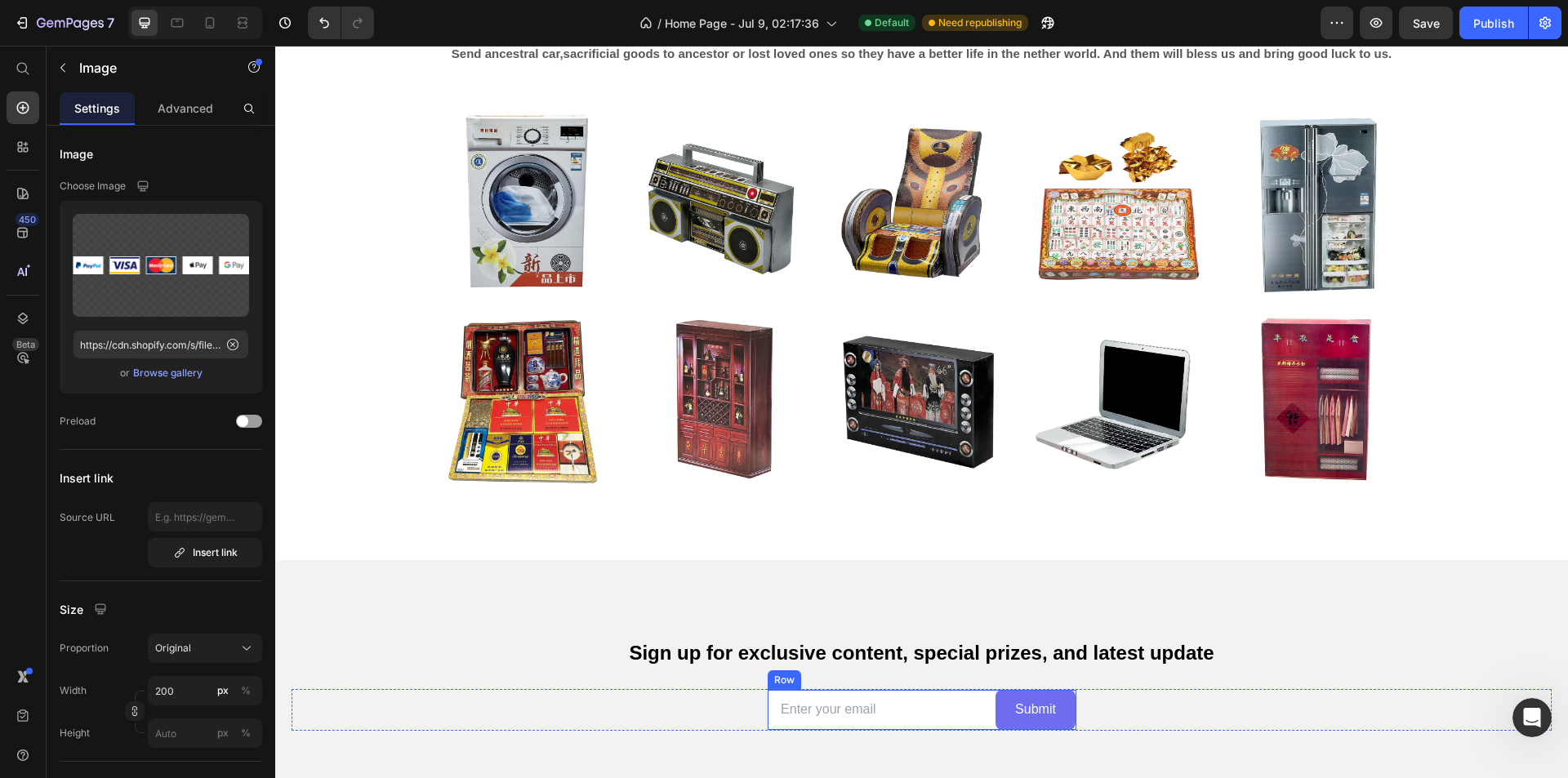 scroll, scrollTop: 6128, scrollLeft: 0, axis: vertical 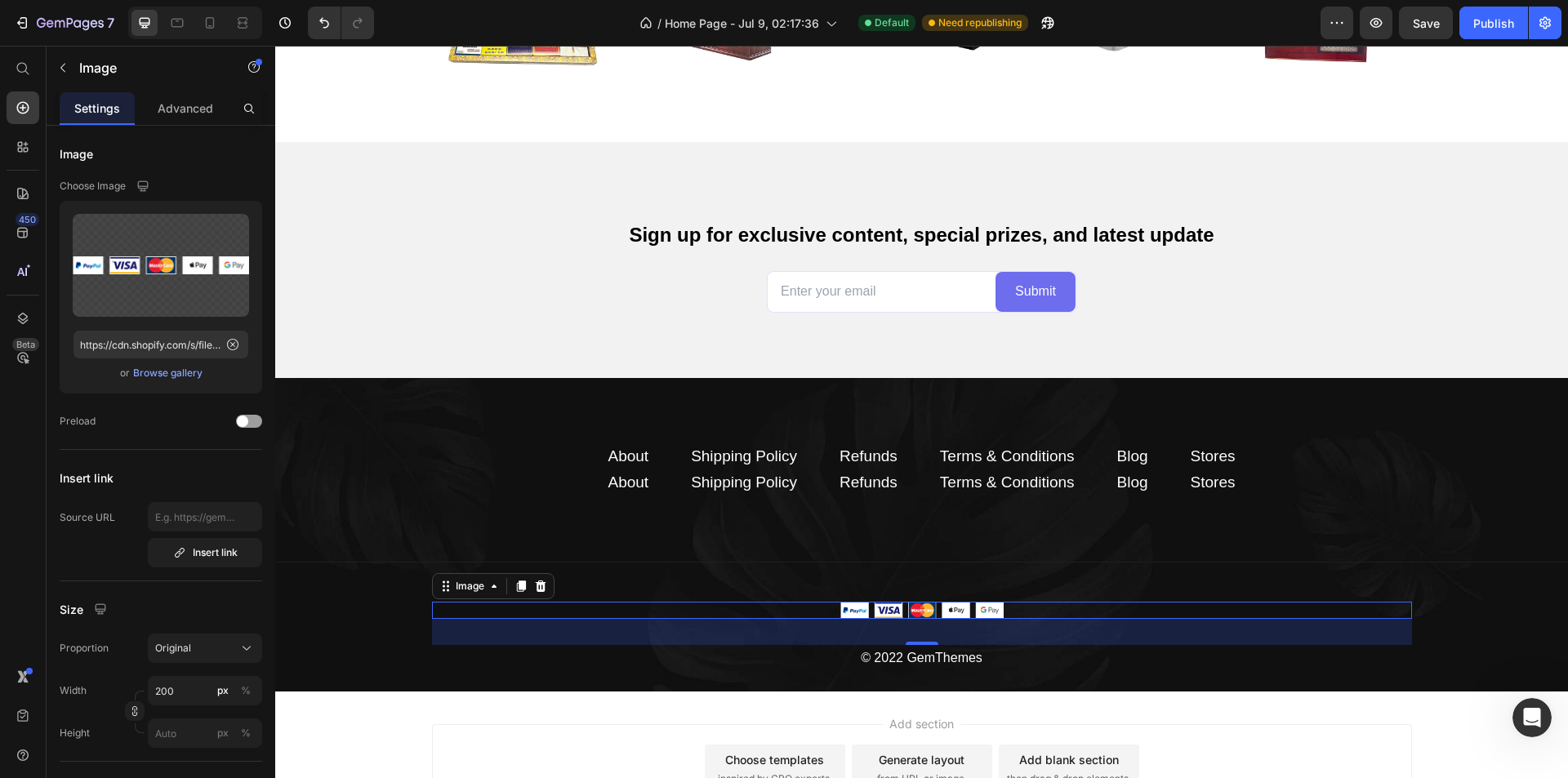 click at bounding box center (922, 610) 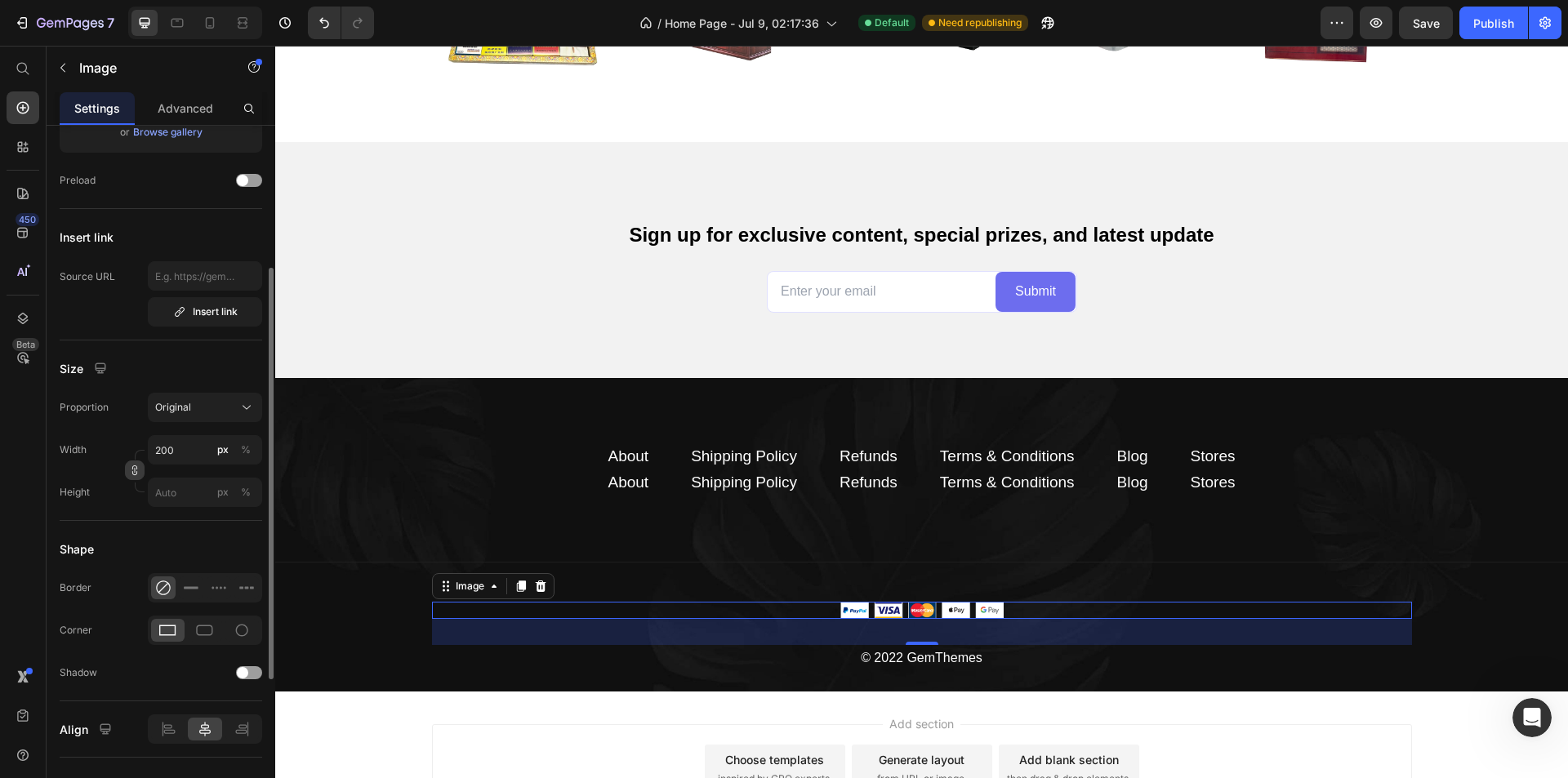 scroll, scrollTop: 0, scrollLeft: 0, axis: both 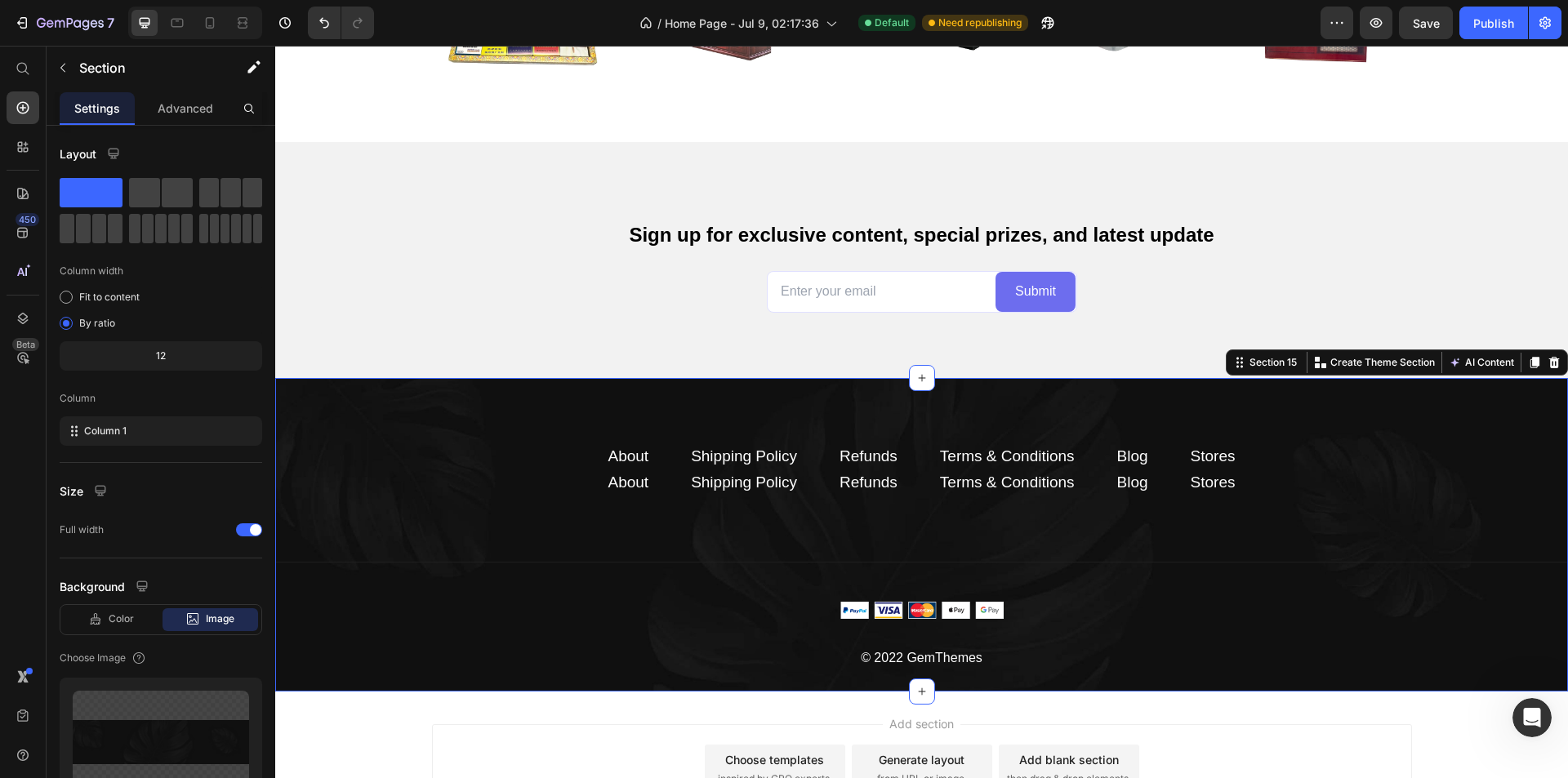 click on "About Text block Shipping Policy Text block Refunds Text block Terms & Conditions Text block Blog Text block Stores Text block Row About Text block Shipping Policy Text block Refunds Text block Terms & Conditions Text block Blog Text block Stores Text block Row                Title Line Image © 2022 GemThemes Text block Row Section 15   You can create reusable sections Create Theme Section AI Content Write with GemAI What would you like to describe here? Tone and Voice Persuasive Product Cast Iron Cauldron w/Handle, Ideal for smudging, Incense Burning, Ritual Purpose, Decoration, Candle Holder, etc. (4" Diameter Handle to Handle, 2.5" Inside Diameter) Show more Generate" at bounding box center [921, 535] 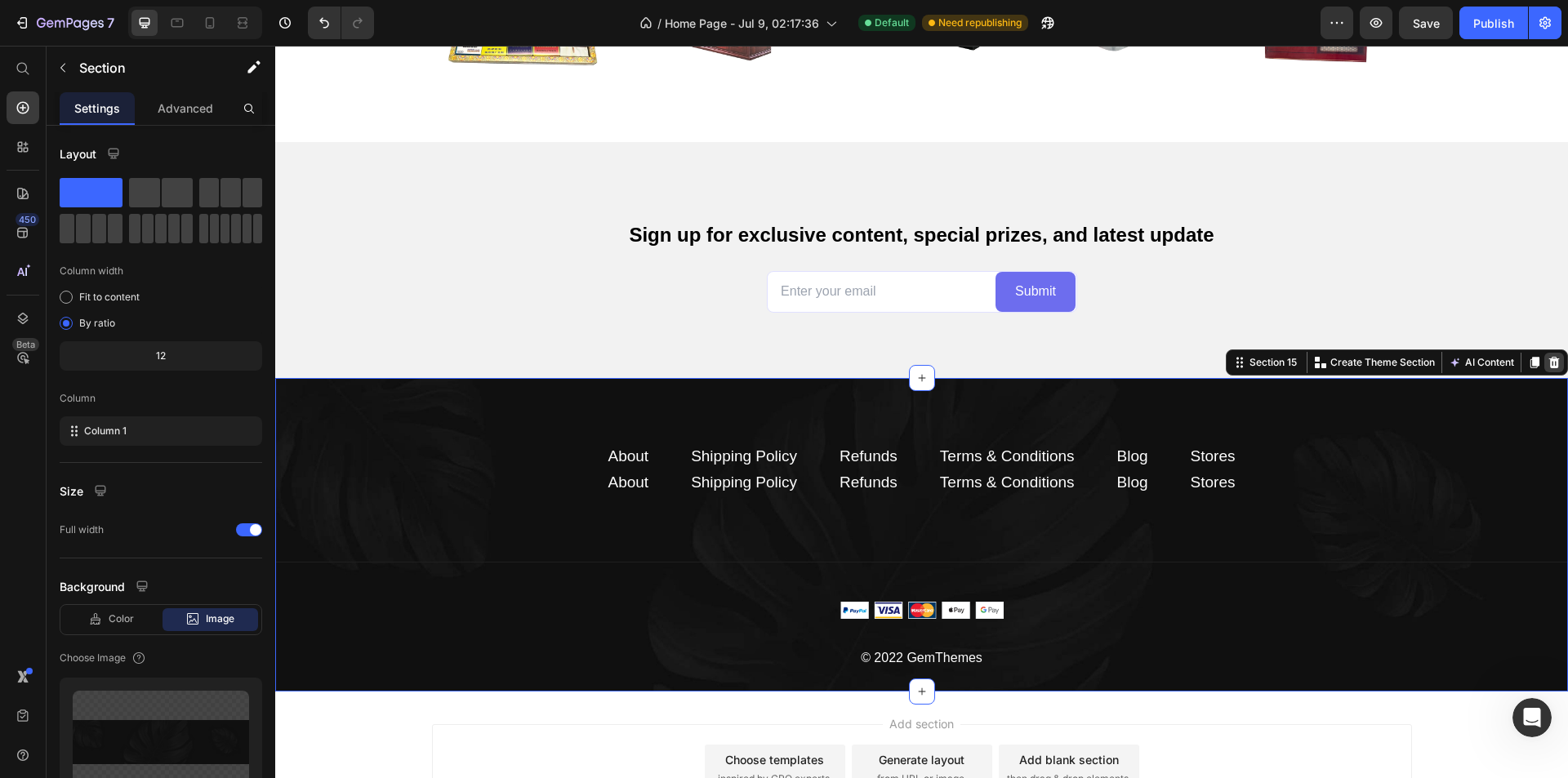 drag, startPoint x: 1541, startPoint y: 366, endPoint x: 1494, endPoint y: 376, distance: 48.052055 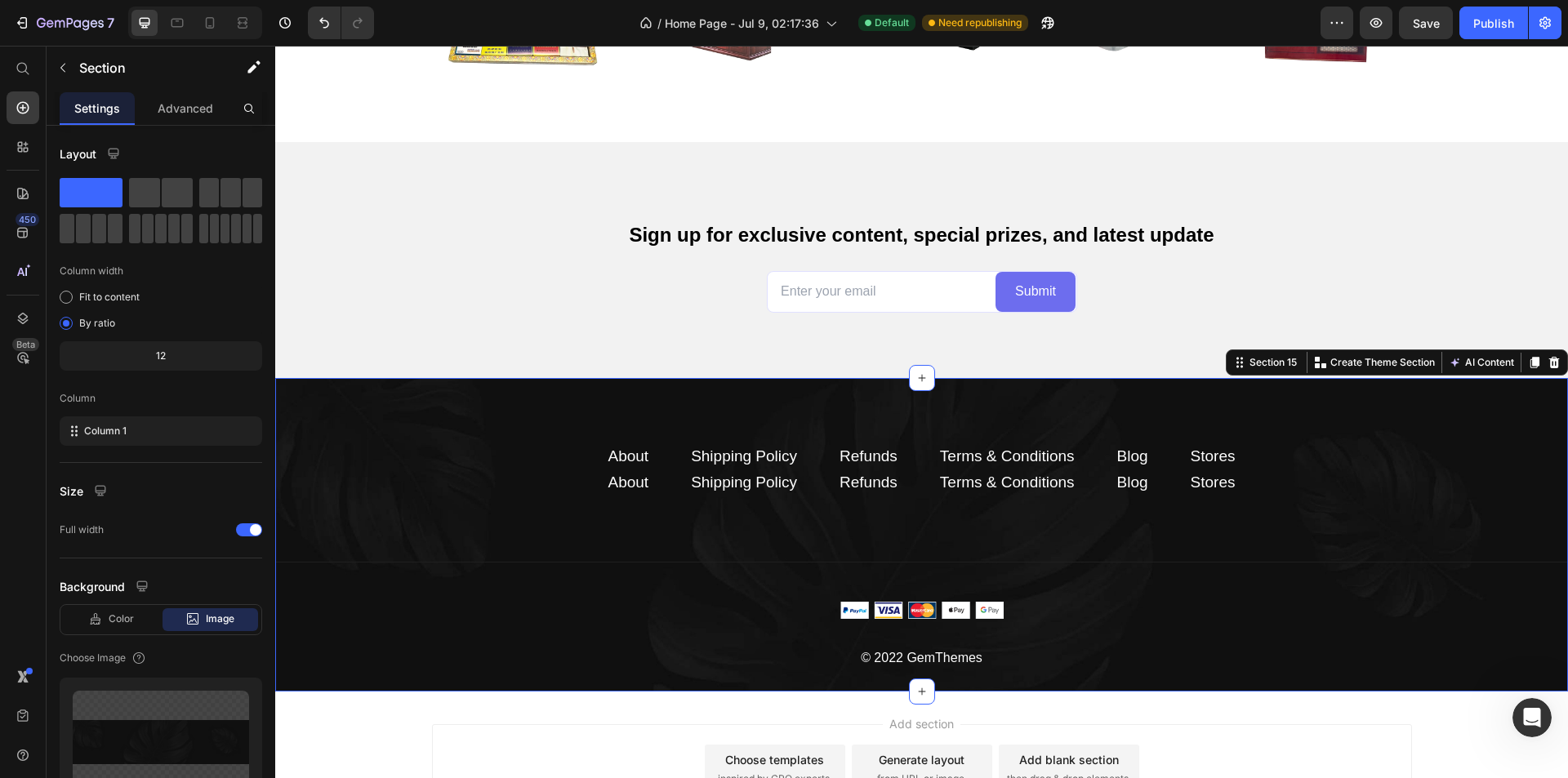 click 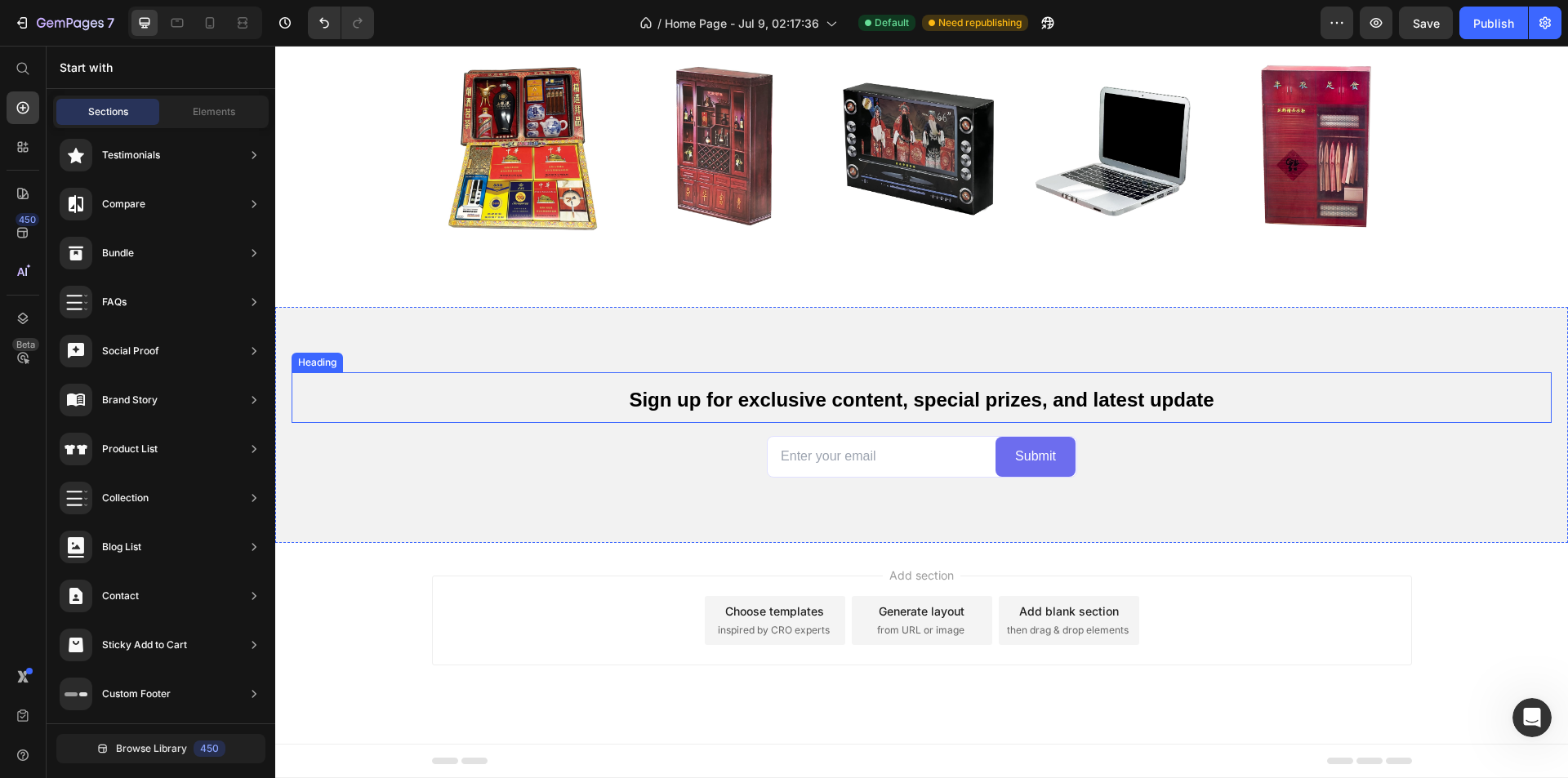 scroll, scrollTop: 5908, scrollLeft: 0, axis: vertical 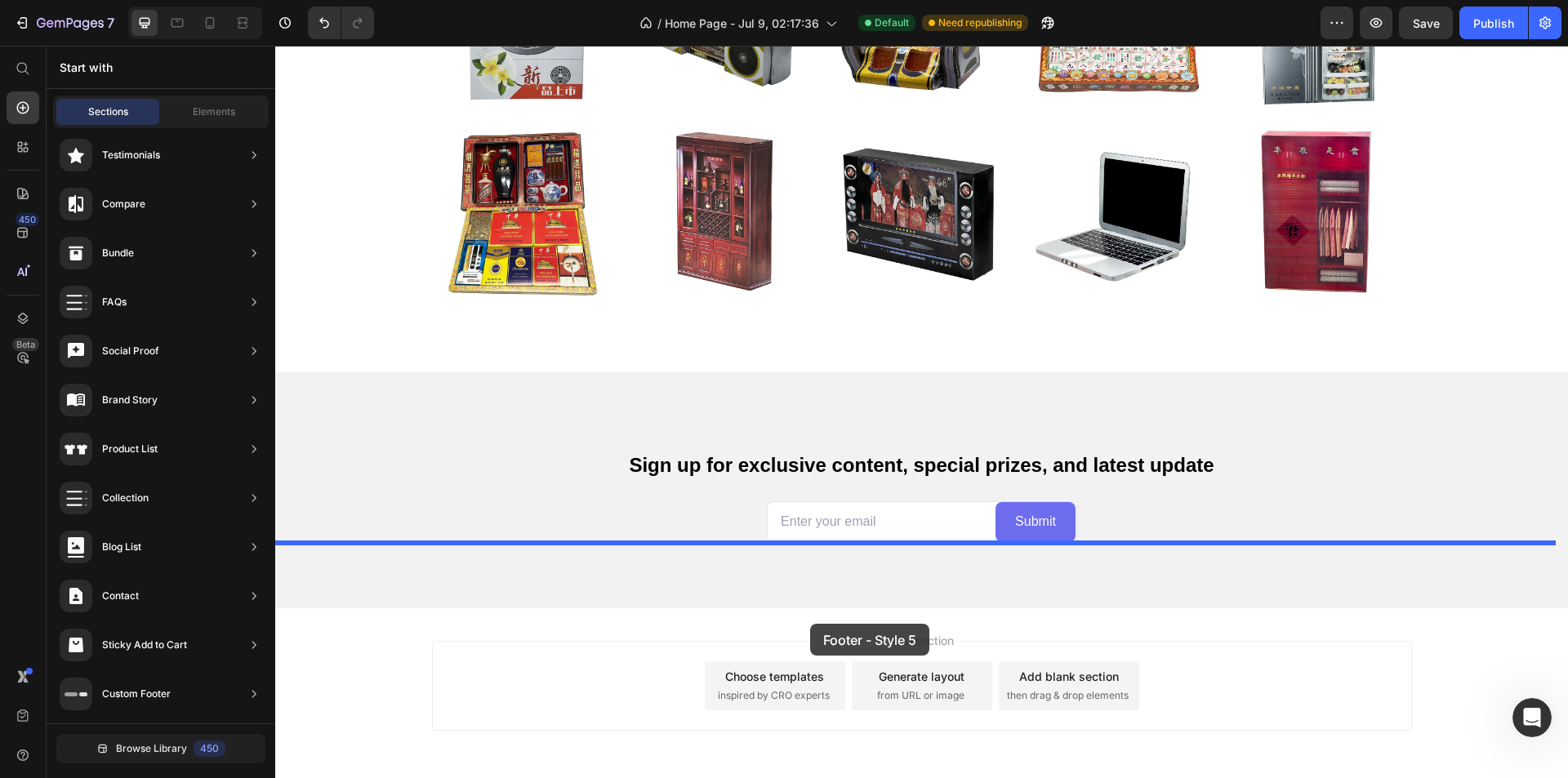 drag, startPoint x: 673, startPoint y: 734, endPoint x: 810, endPoint y: 624, distance: 175.6958 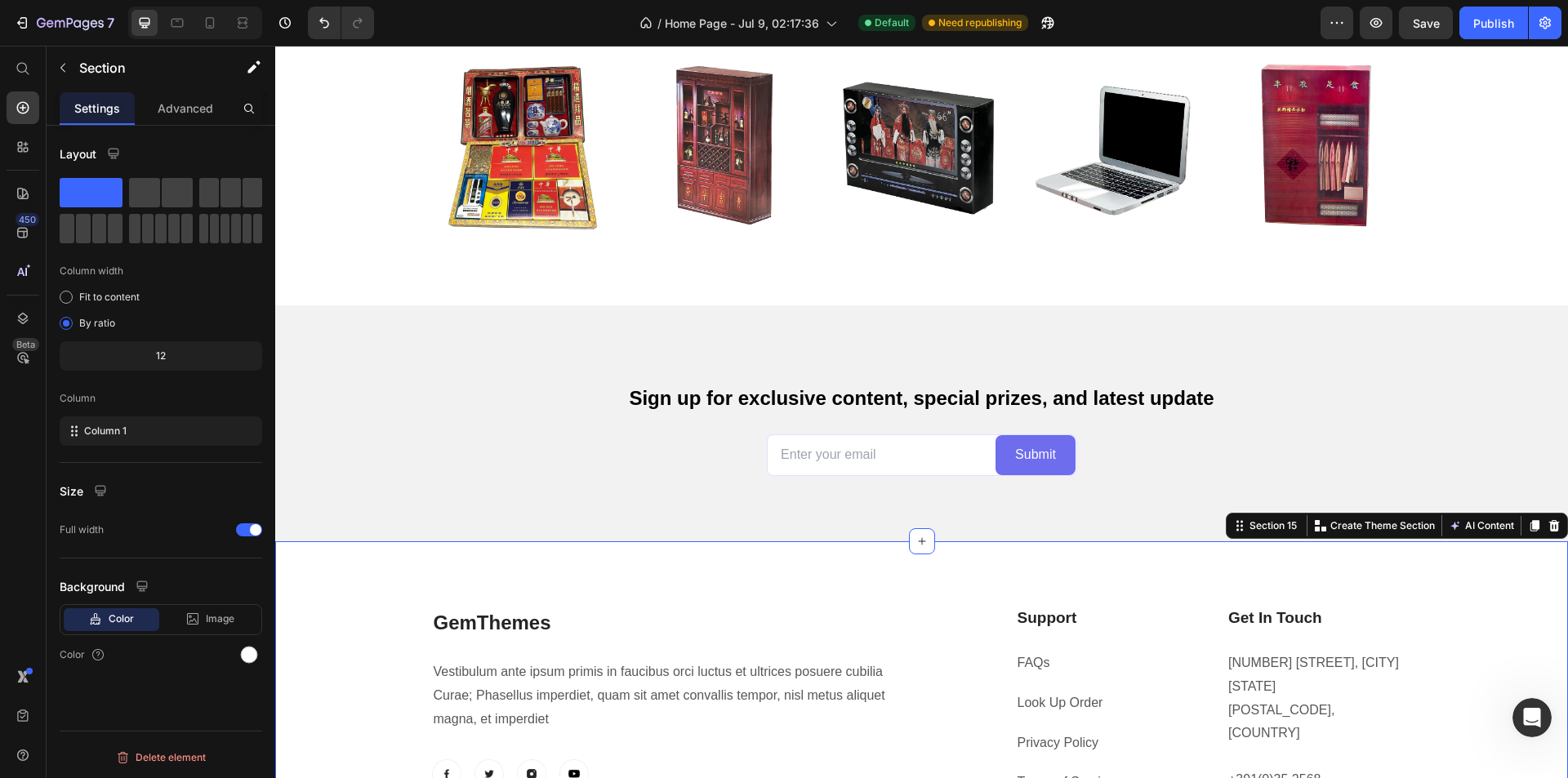 scroll, scrollTop: 6071, scrollLeft: 0, axis: vertical 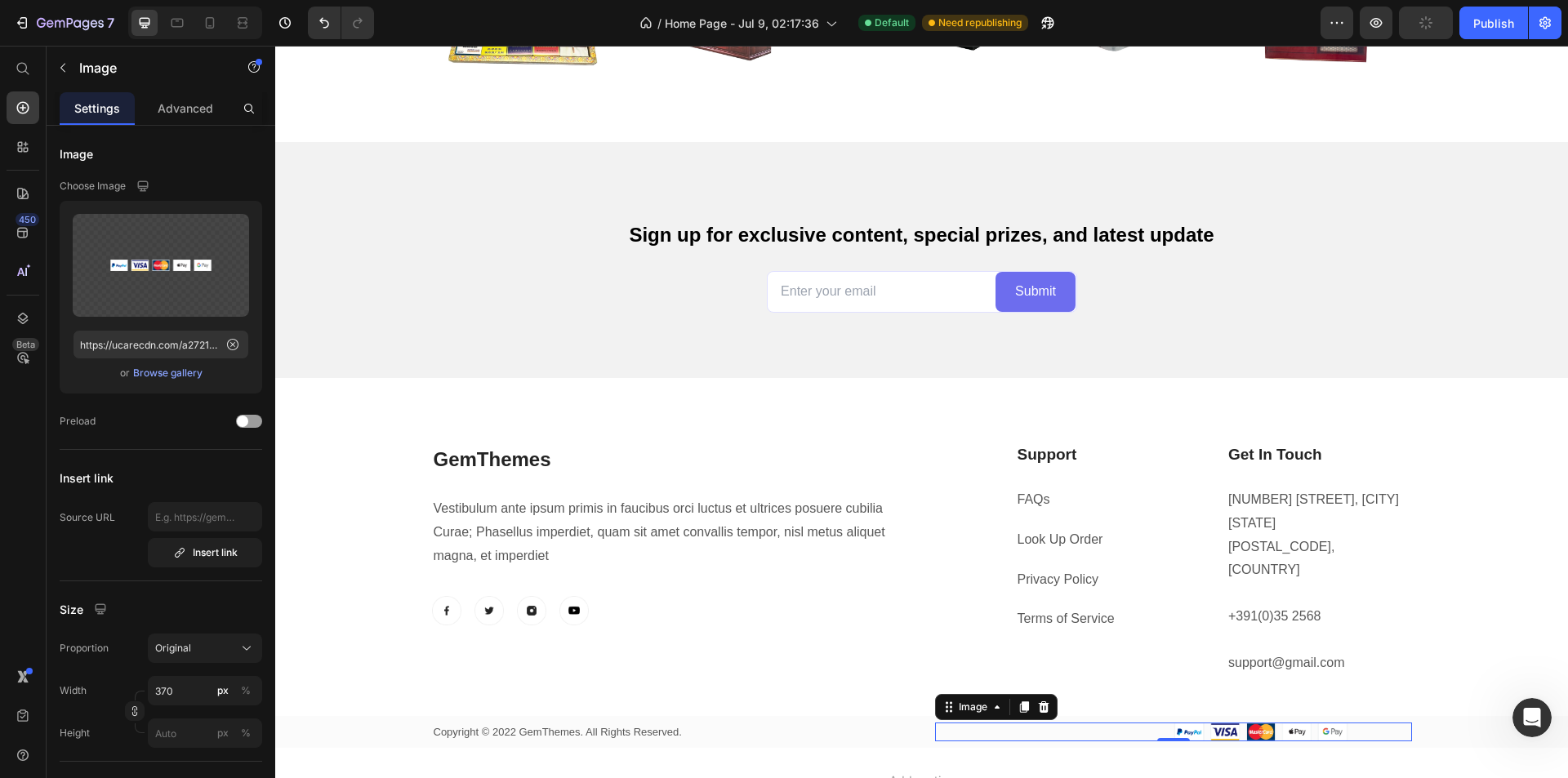 click at bounding box center [1174, 731] 